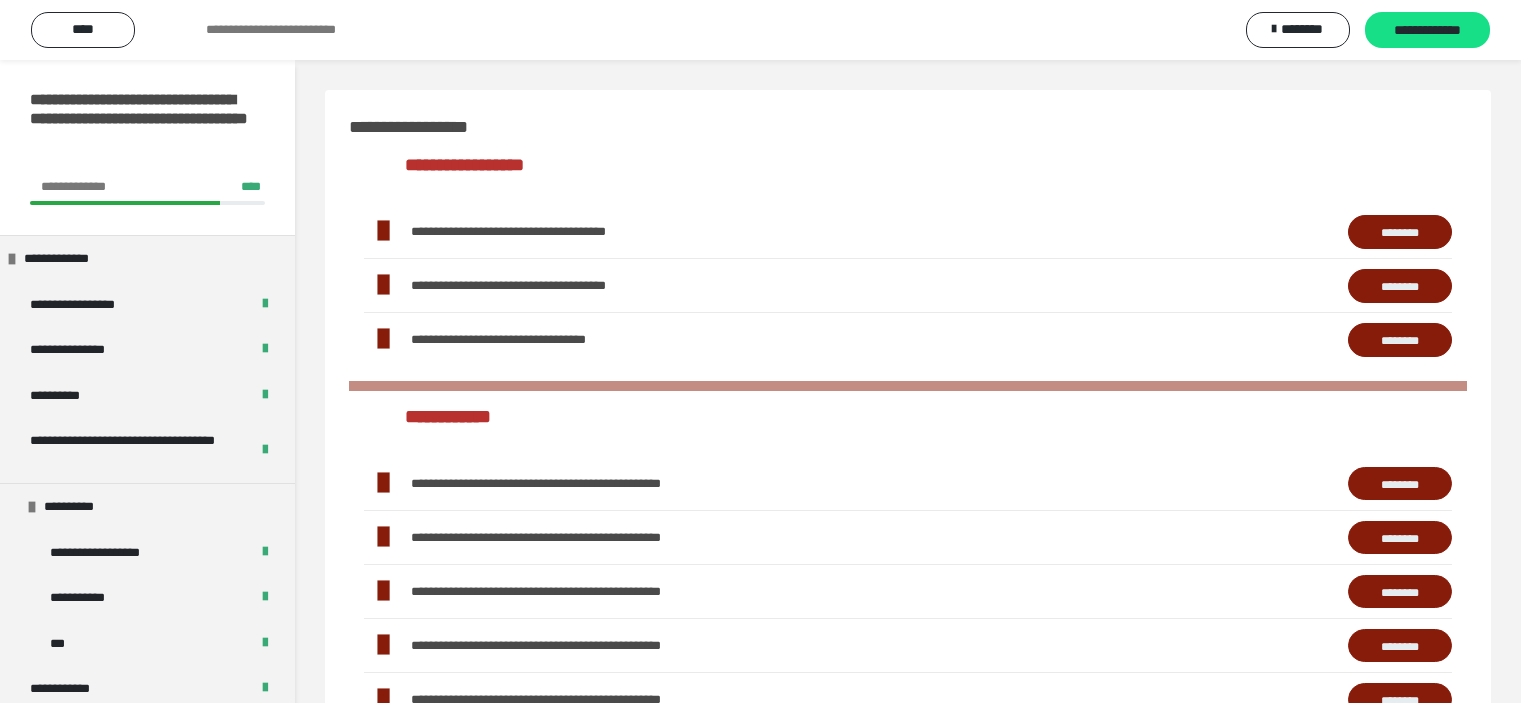 scroll, scrollTop: 500, scrollLeft: 0, axis: vertical 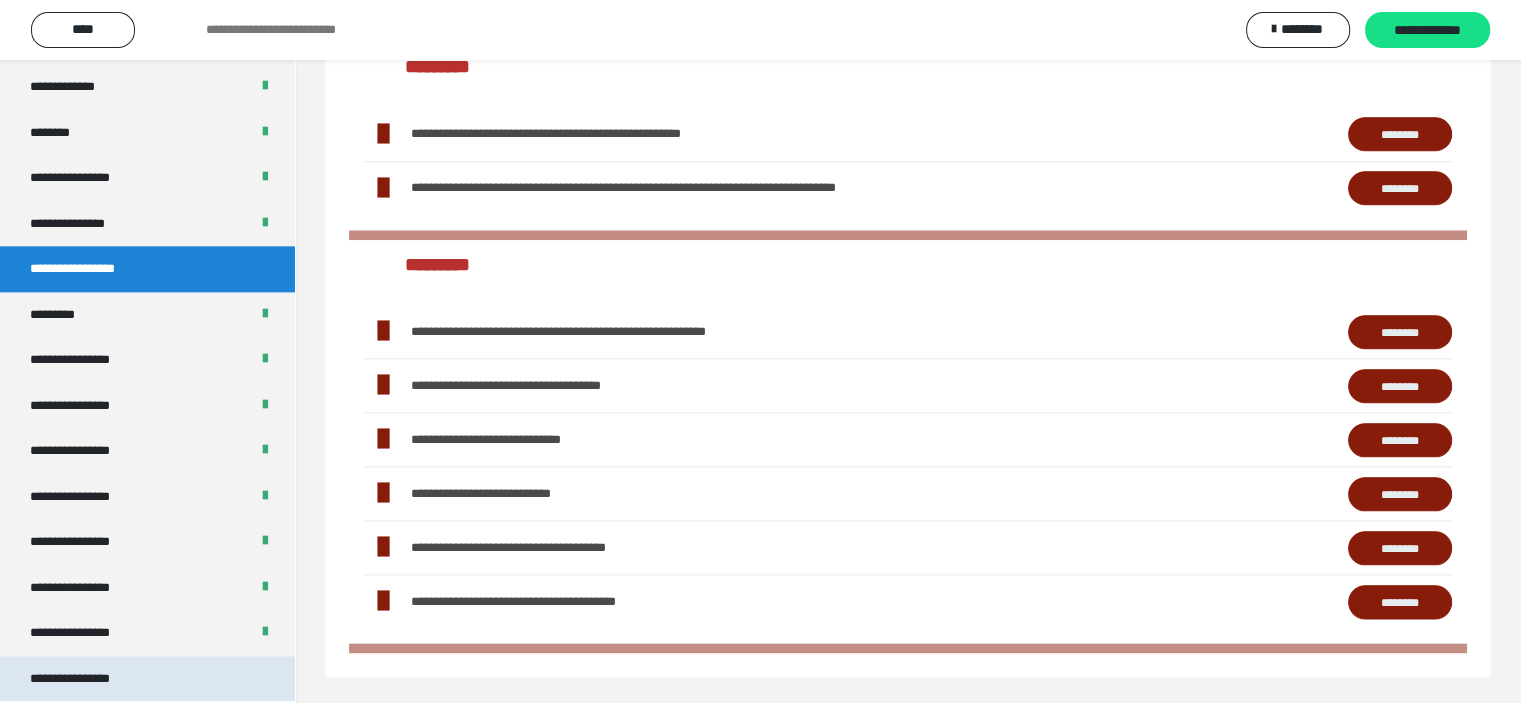 click on "**********" at bounding box center [87, 679] 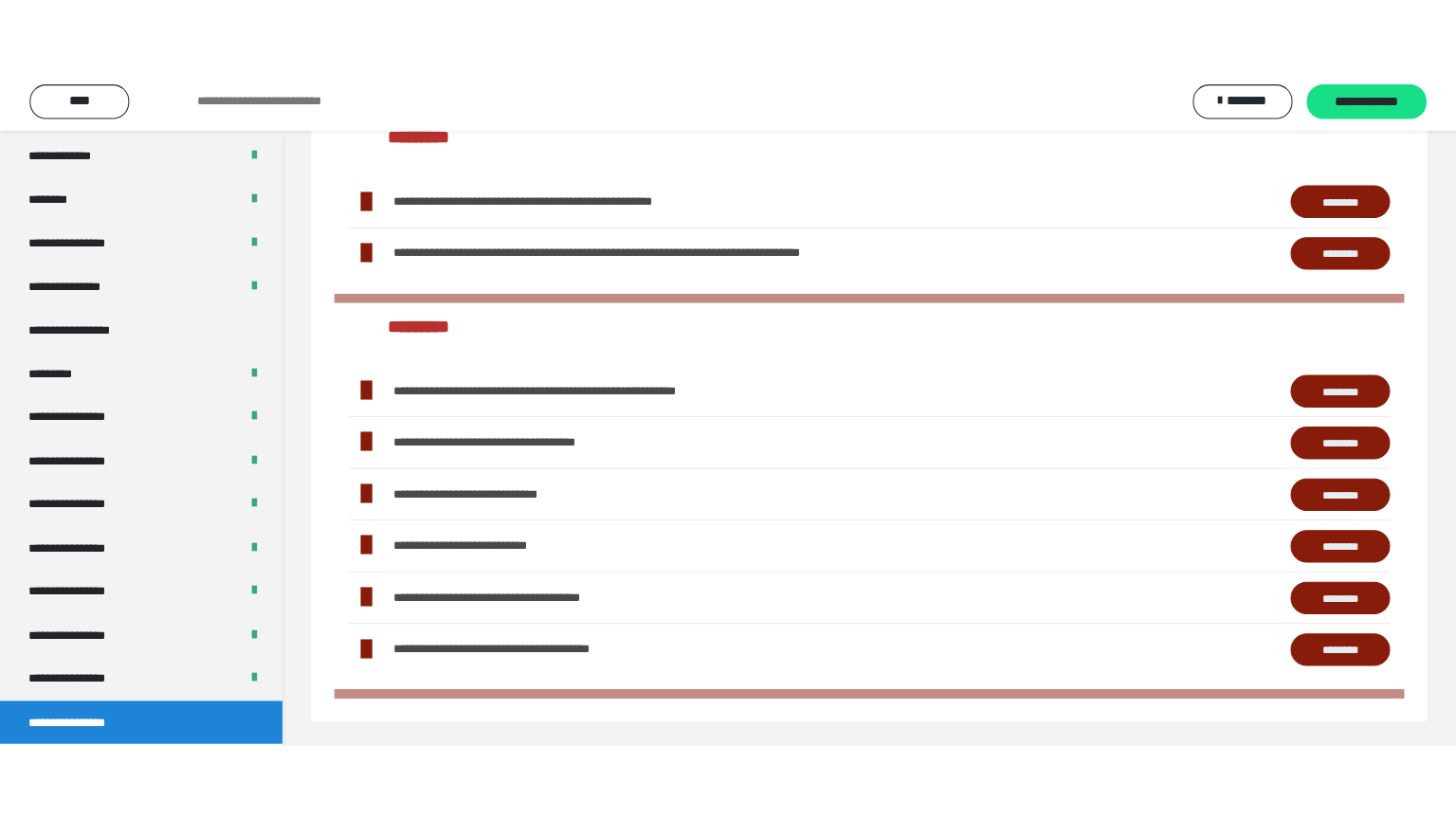 scroll, scrollTop: 57, scrollLeft: 0, axis: vertical 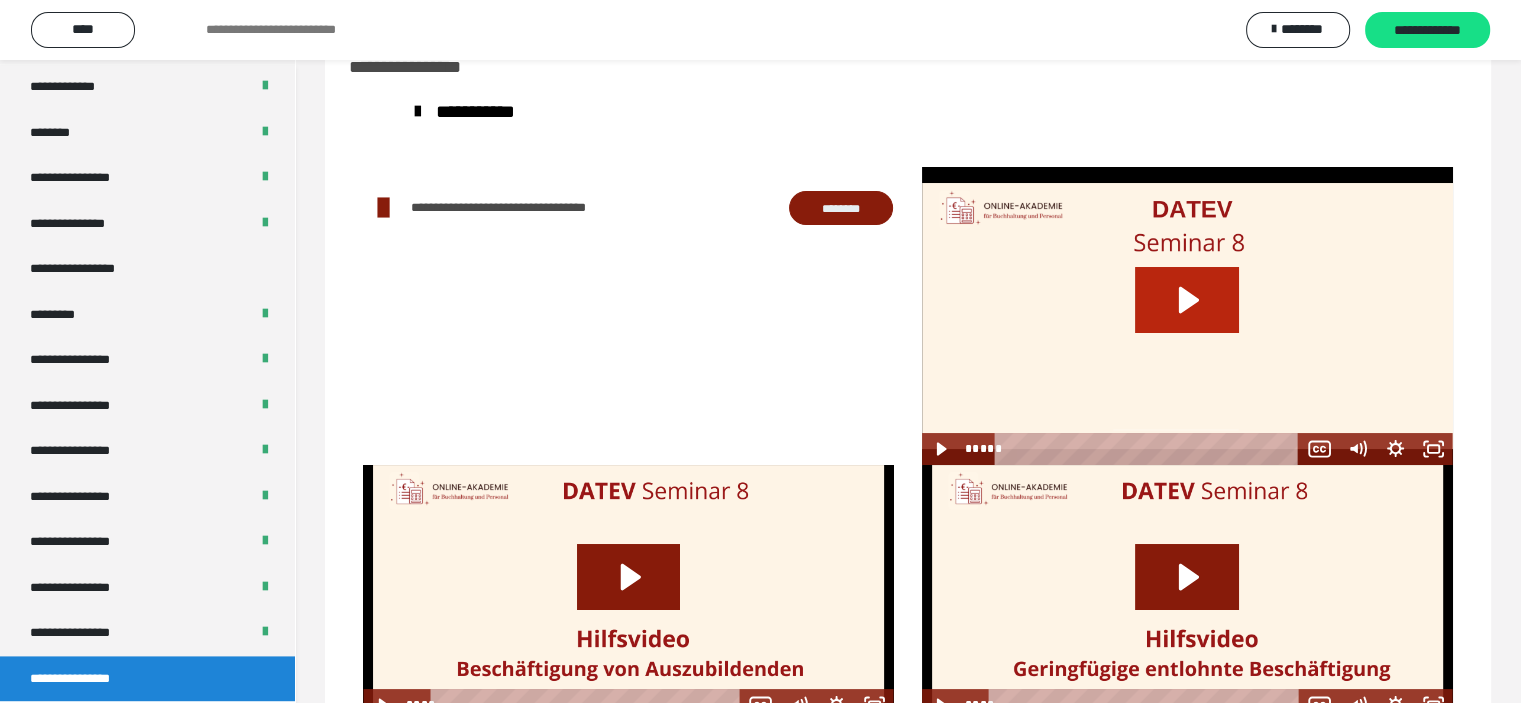 click 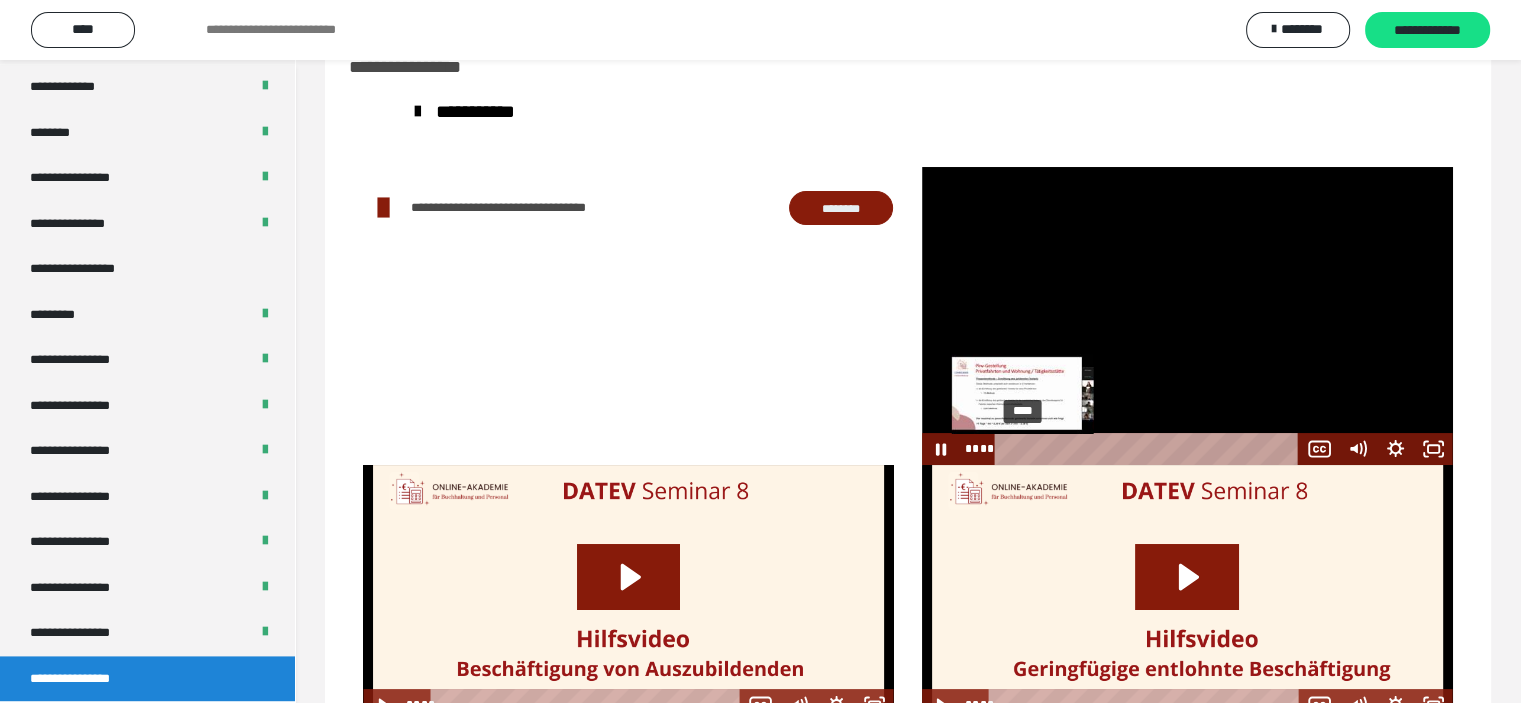 click on "****" at bounding box center [1150, 449] 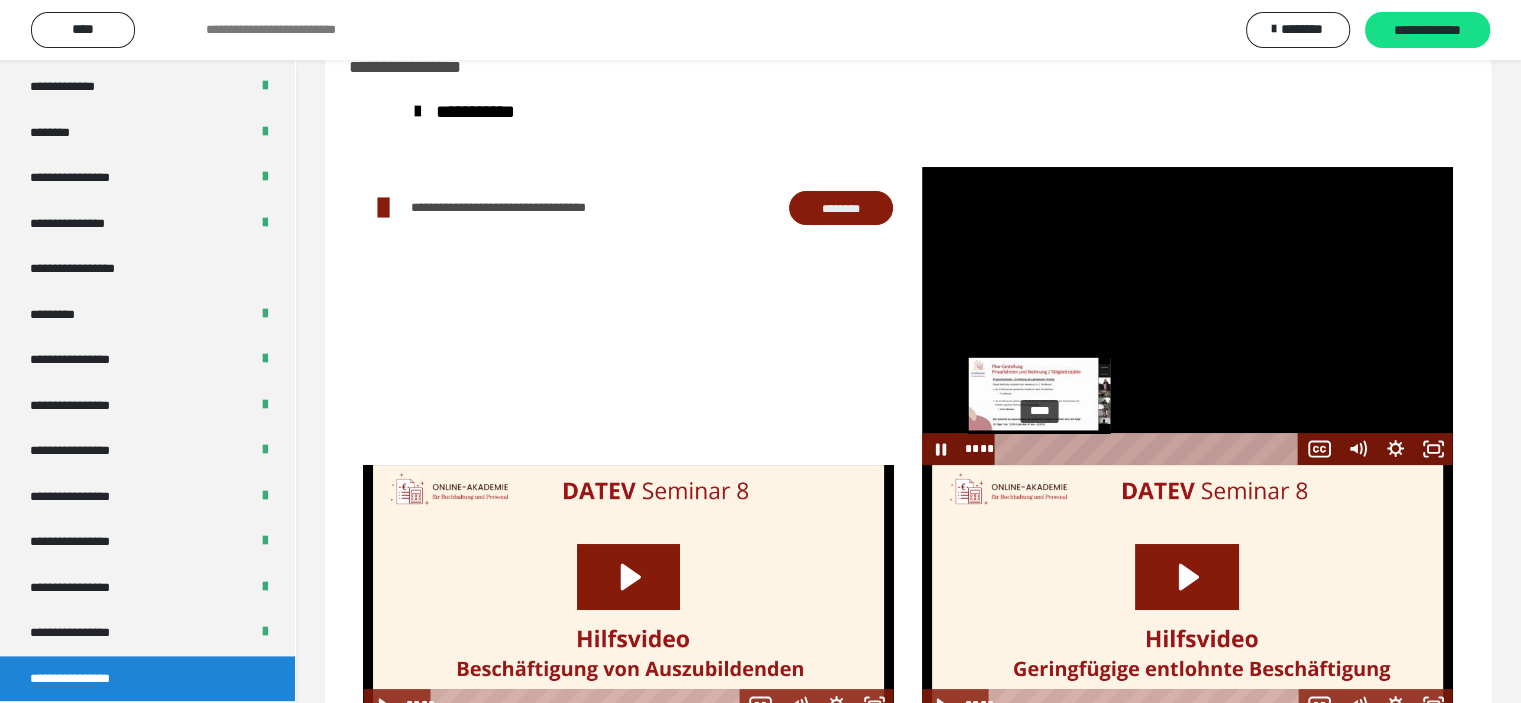 click on "****" at bounding box center [1150, 449] 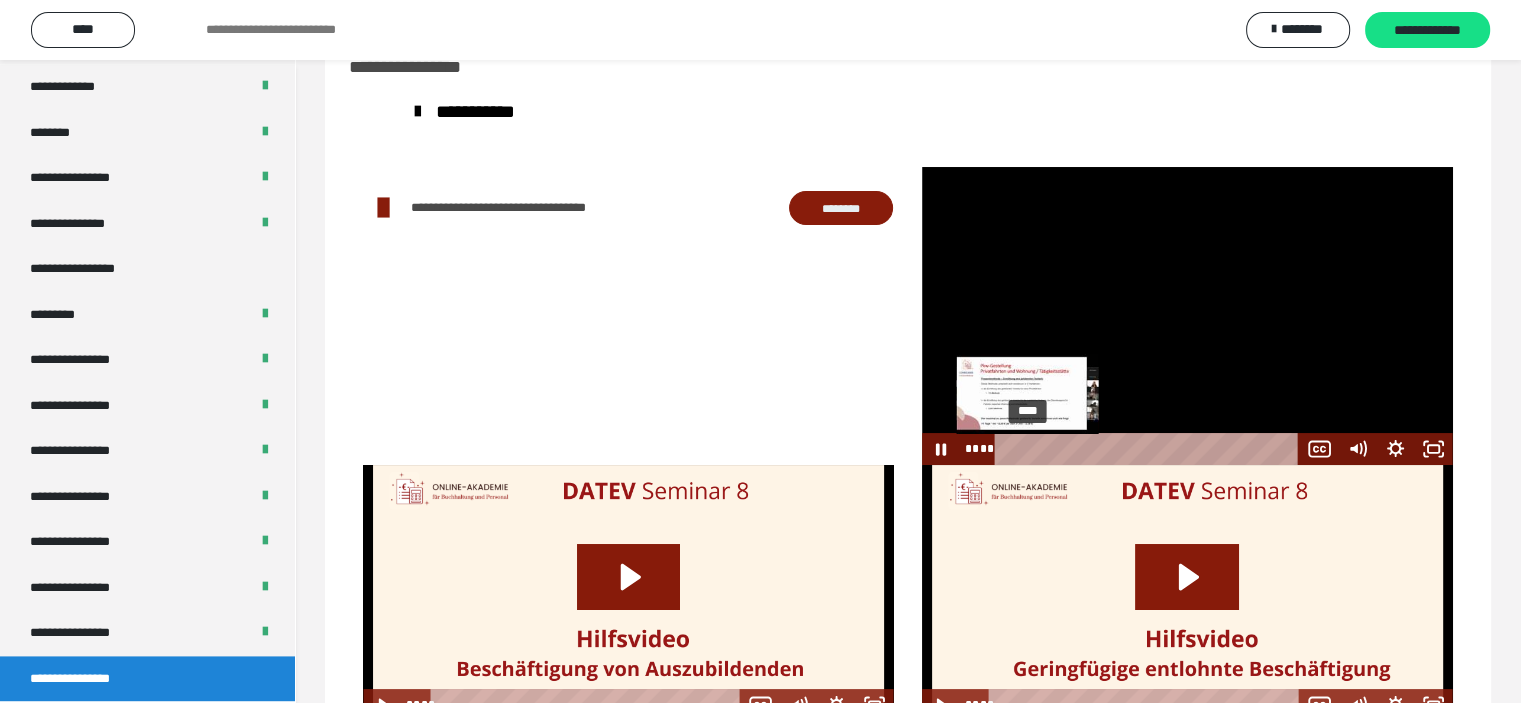 click on "****" at bounding box center [1150, 449] 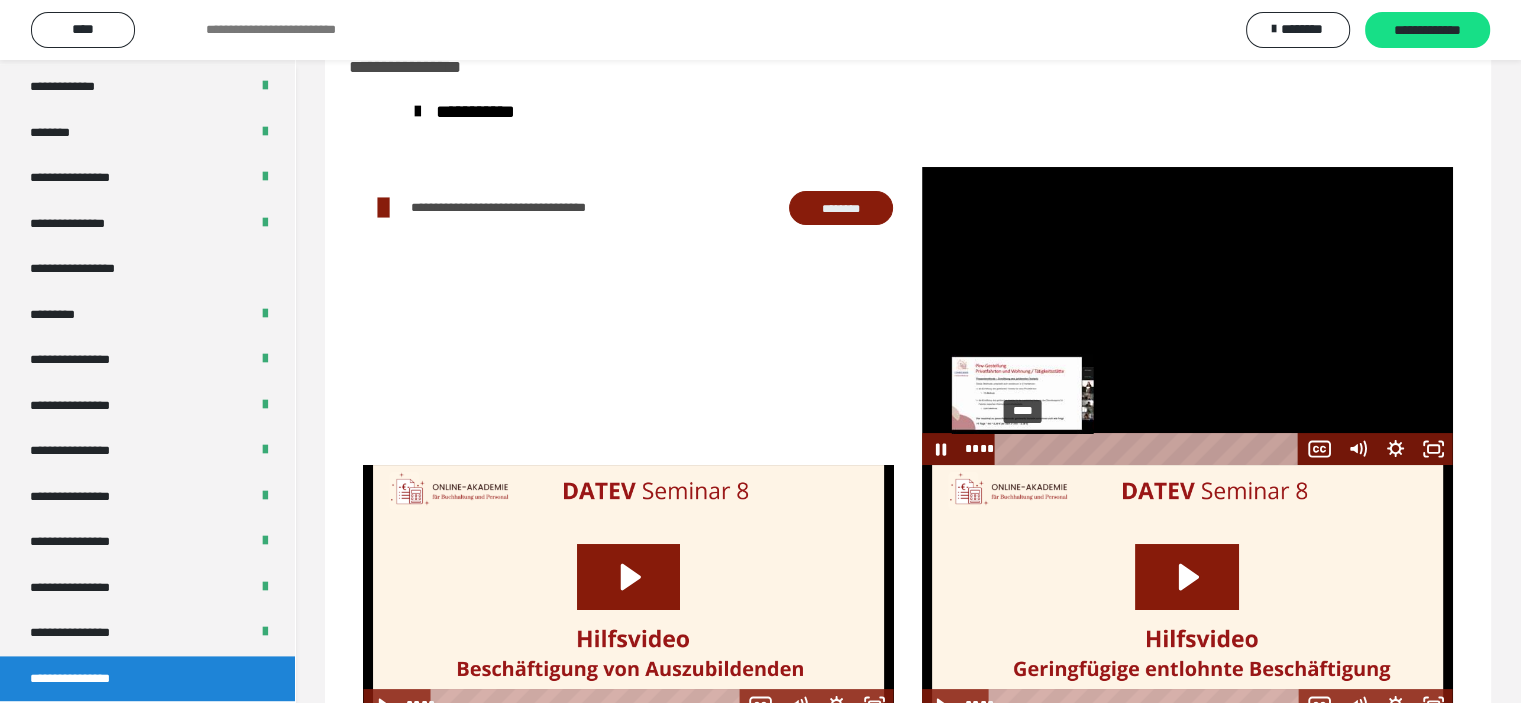 click at bounding box center [1028, 449] 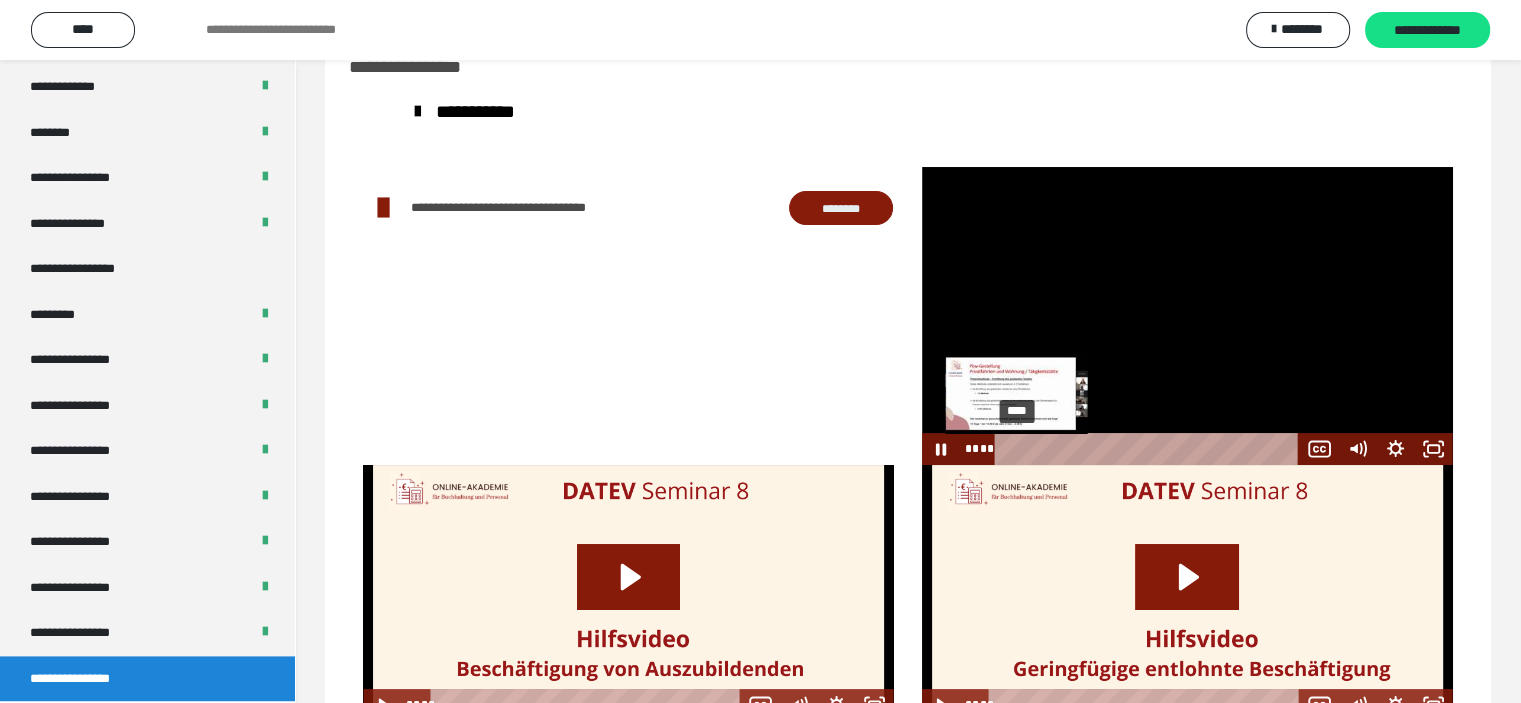 click at bounding box center [1023, 449] 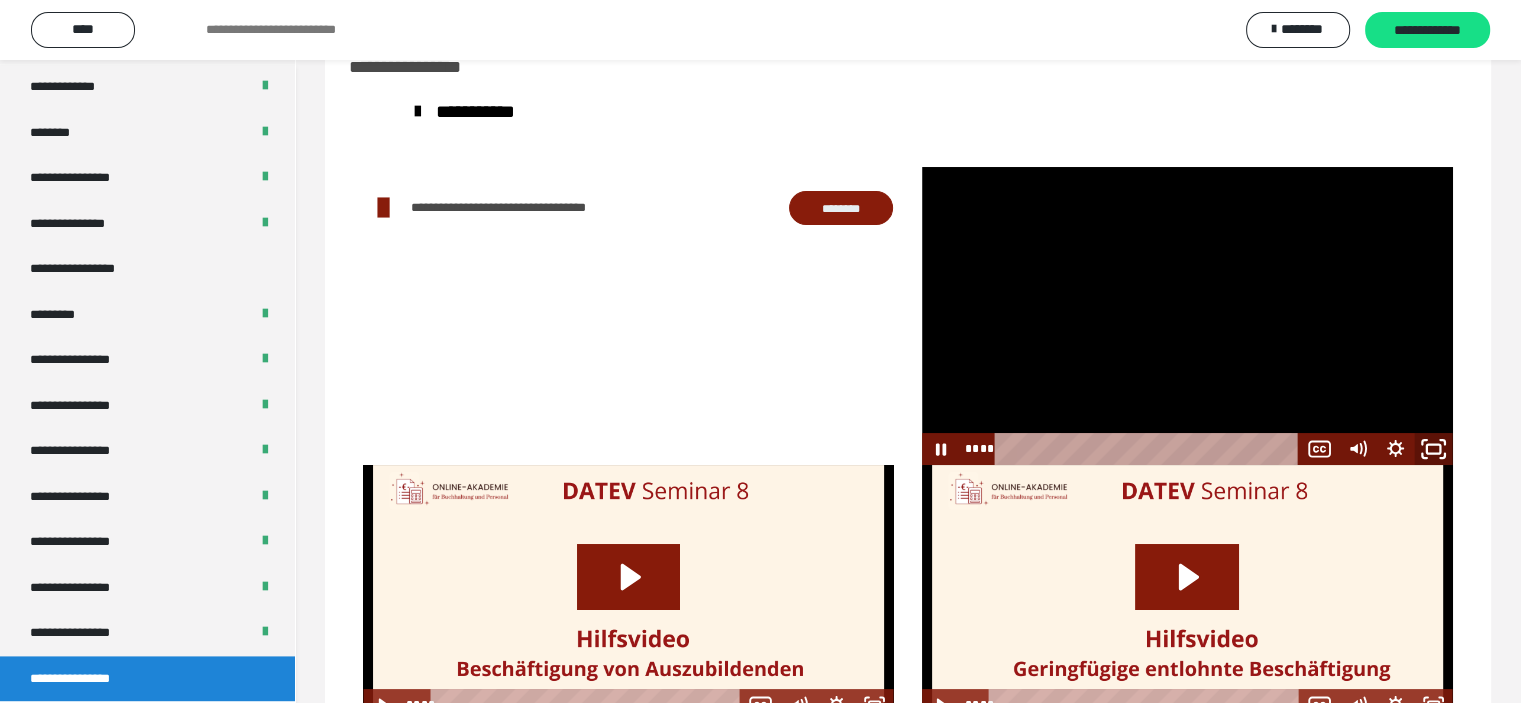 click 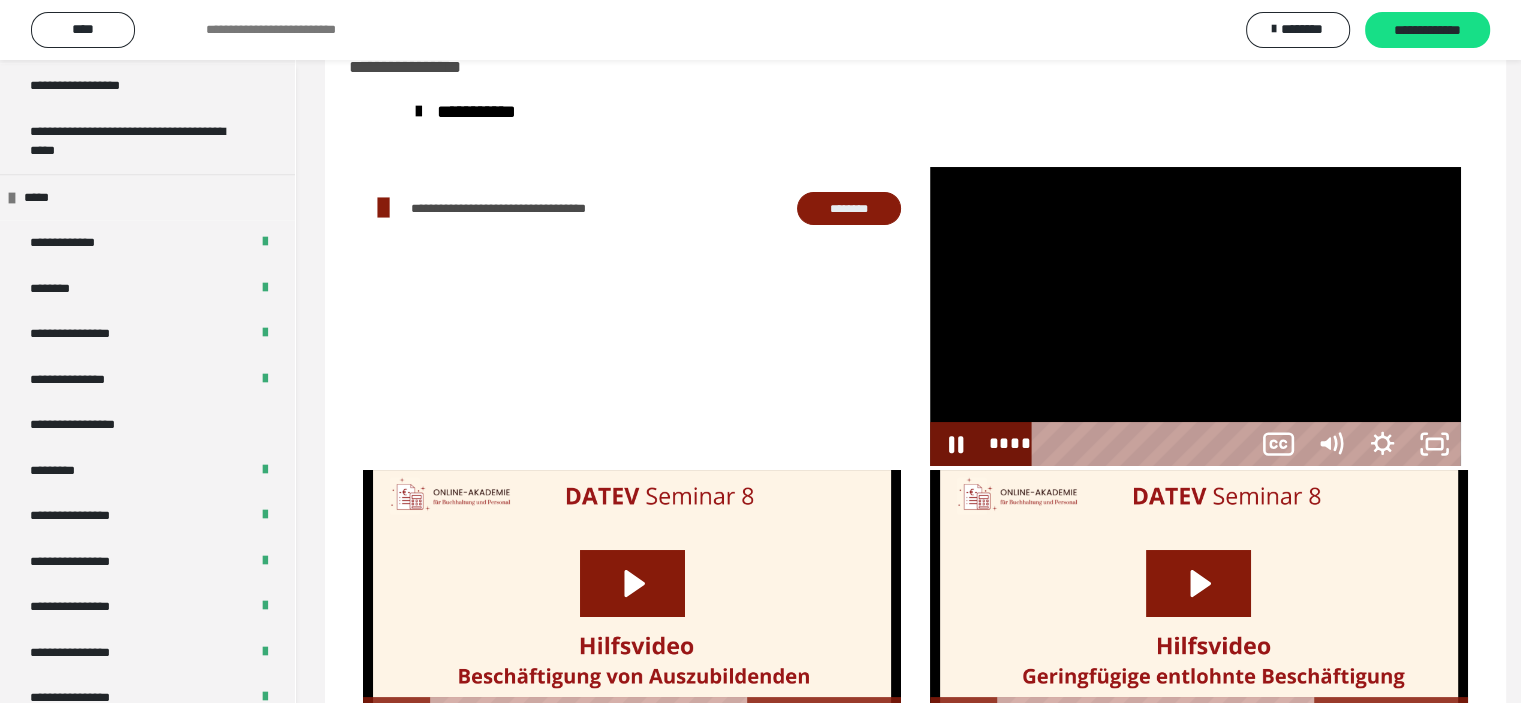 scroll, scrollTop: 2388, scrollLeft: 0, axis: vertical 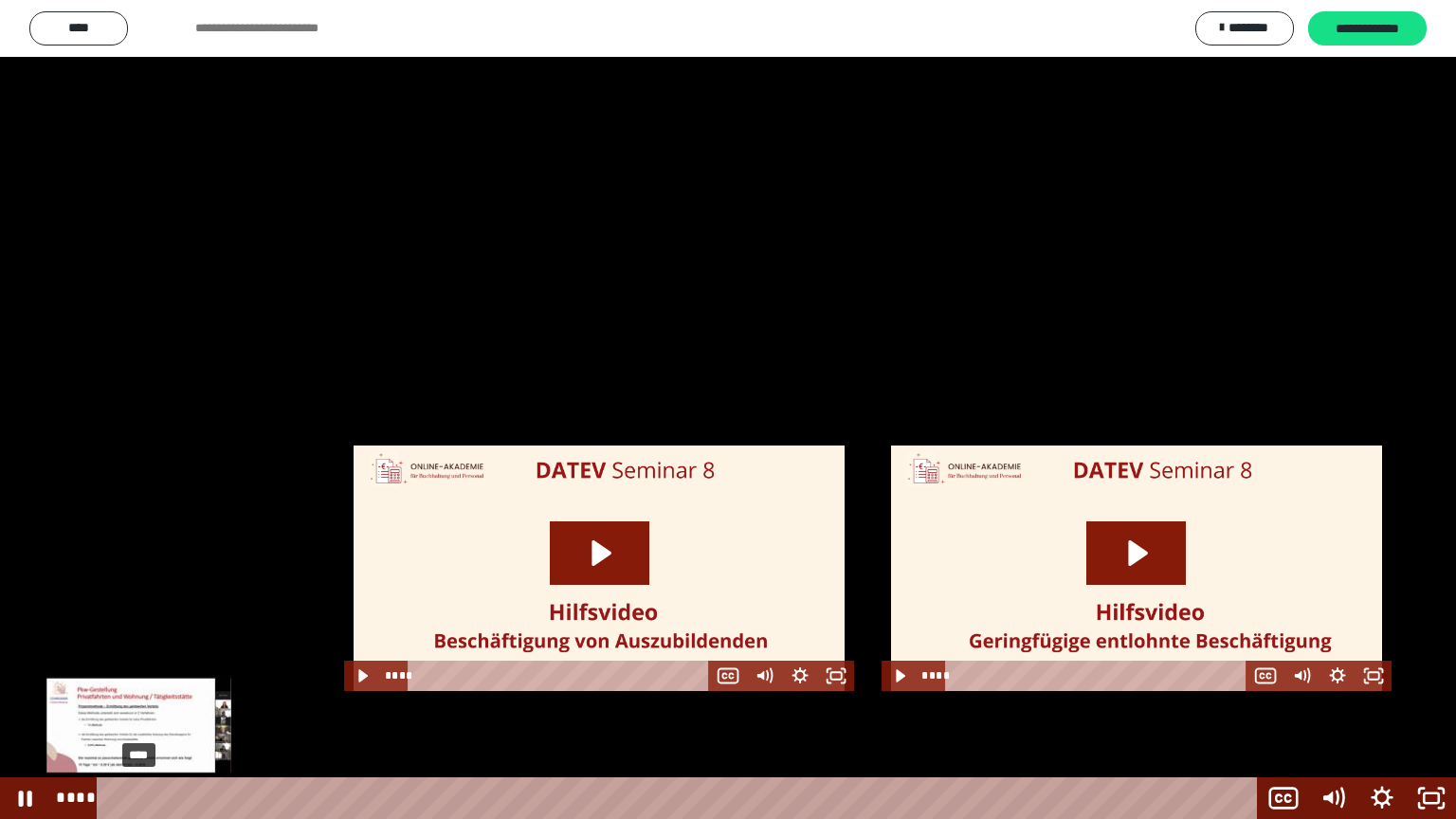 click on "****" at bounding box center [681, 798] 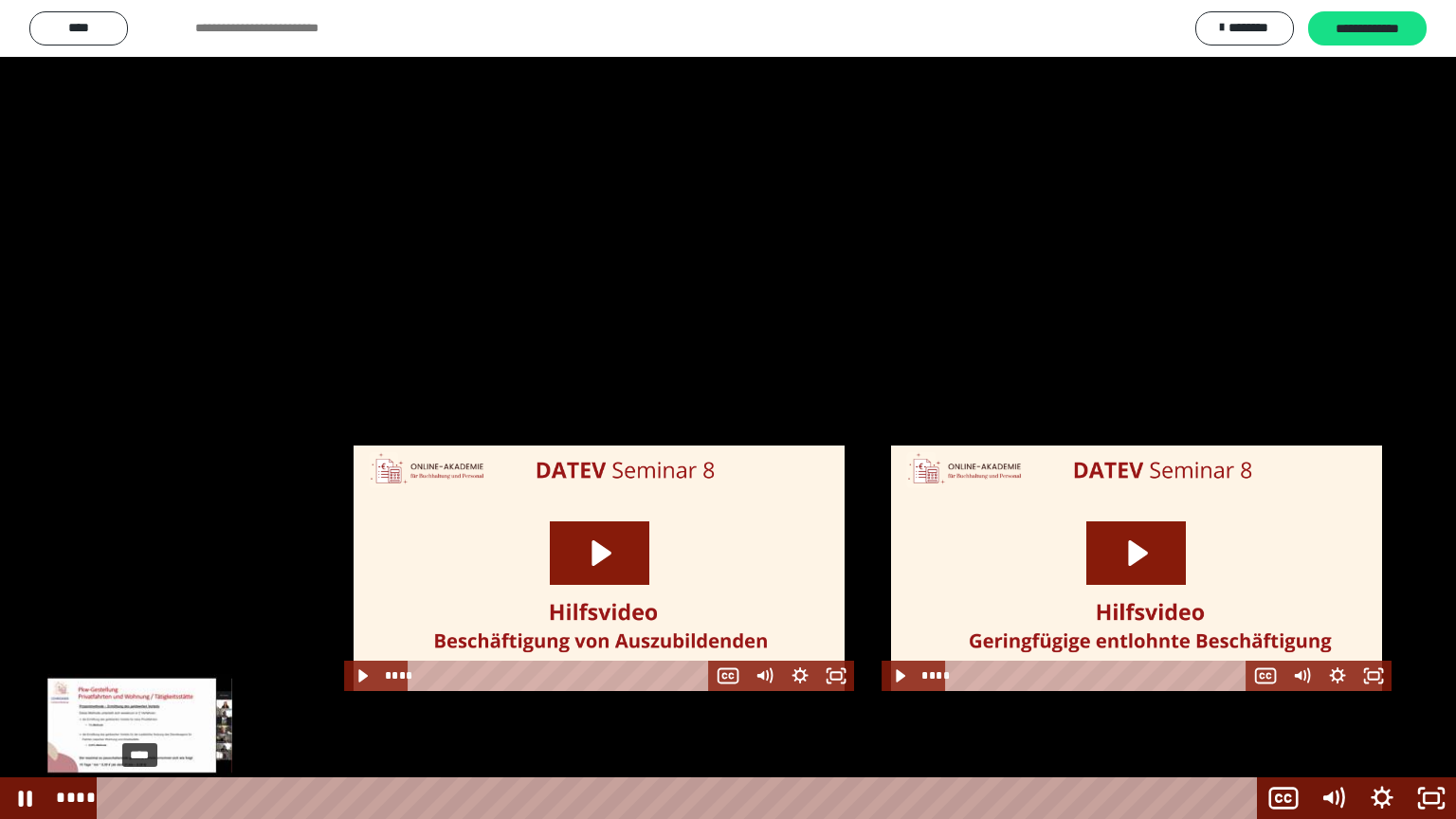 click on "****" at bounding box center (681, 798) 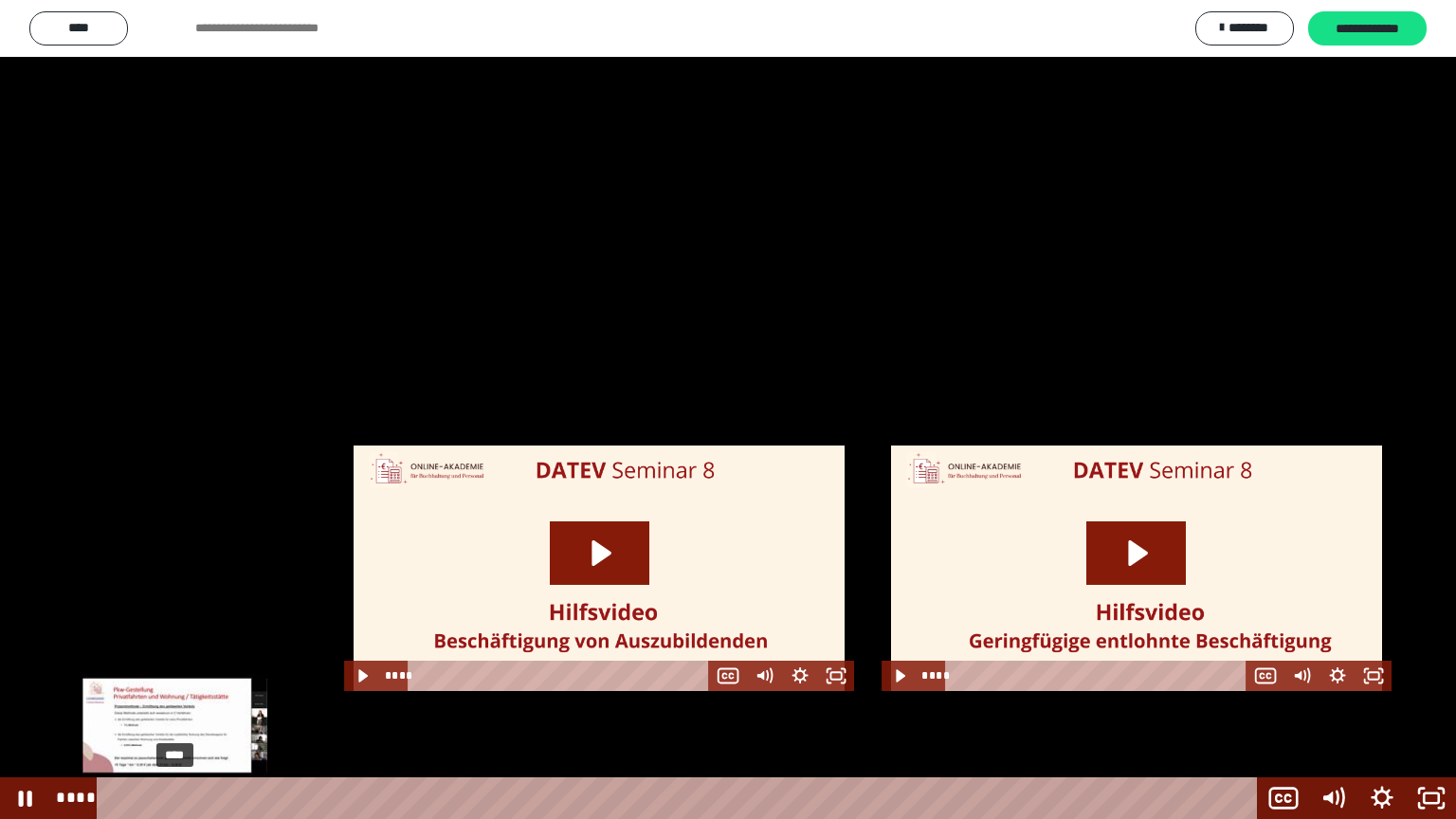 click on "****" at bounding box center [681, 798] 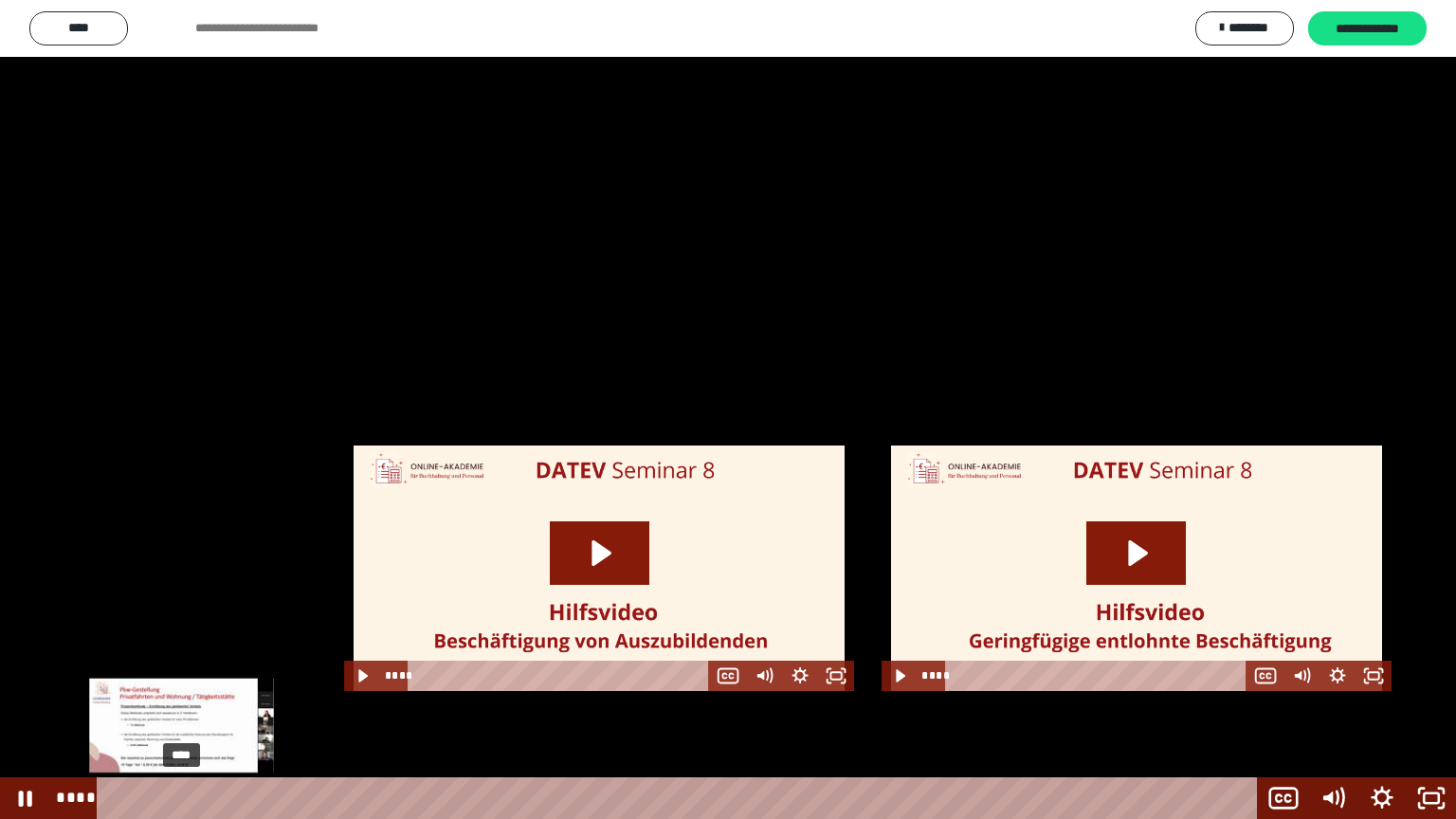 click at bounding box center [181, 798] 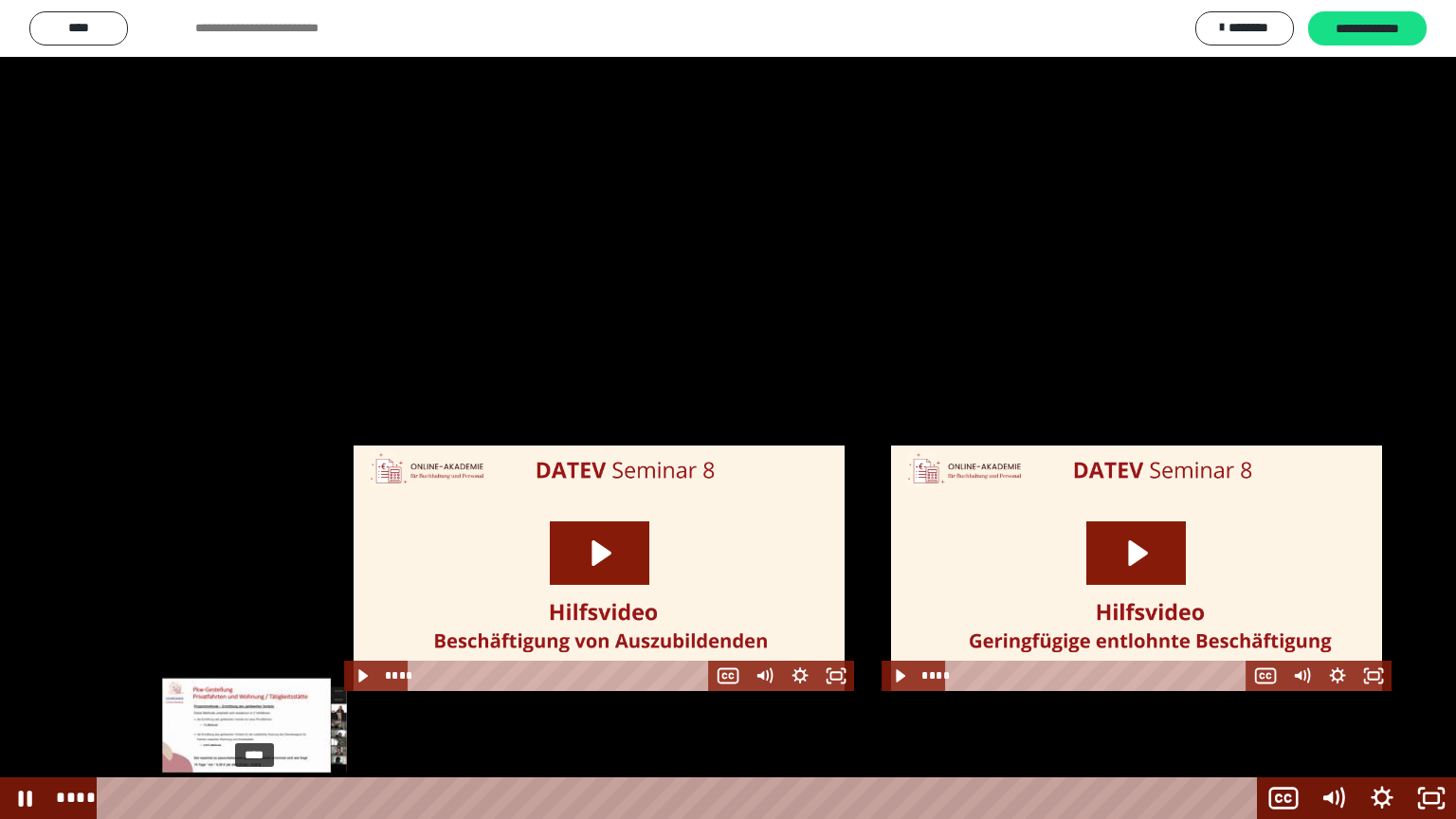 click on "****" at bounding box center [681, 798] 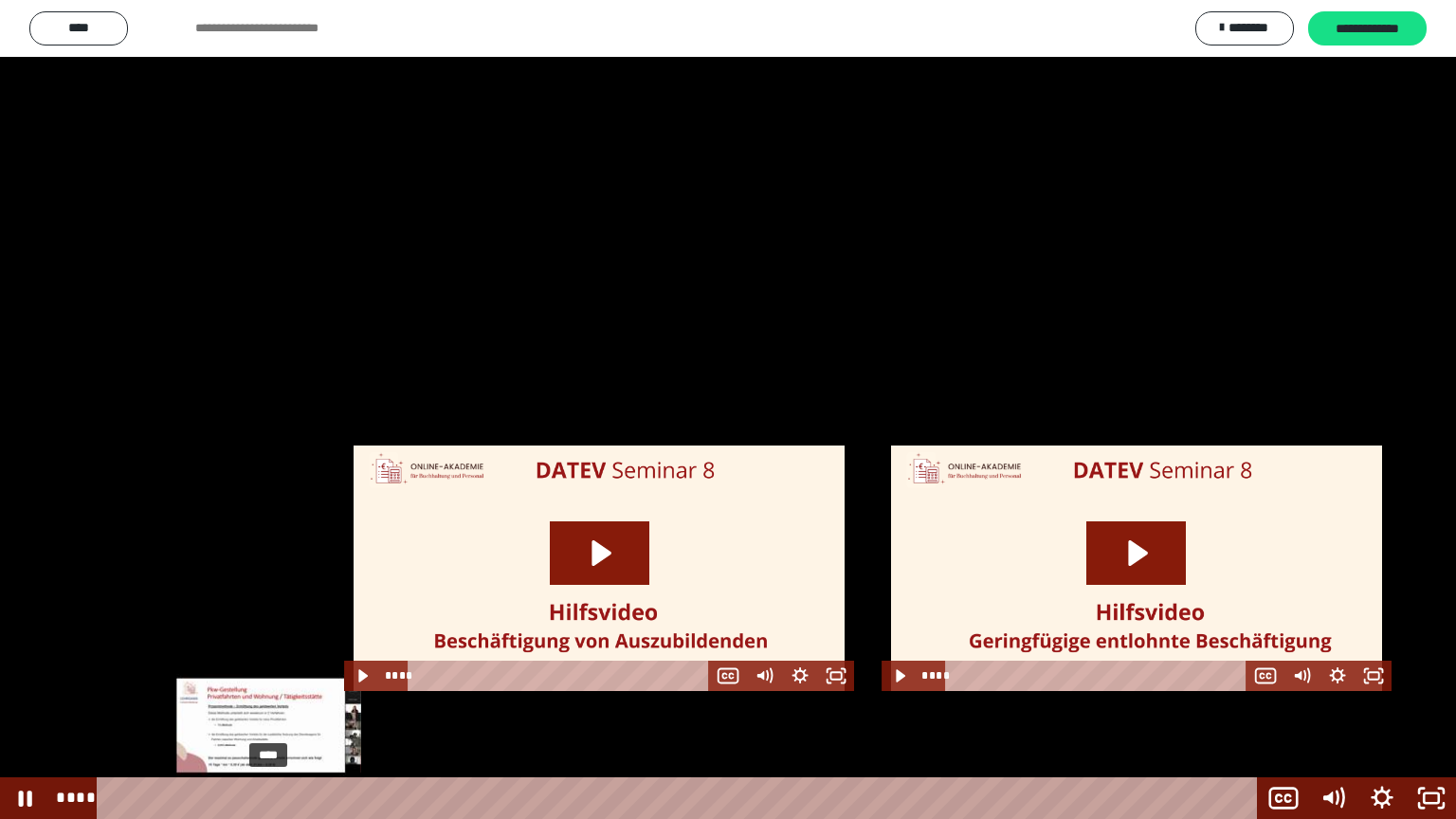 click at bounding box center (265, 798) 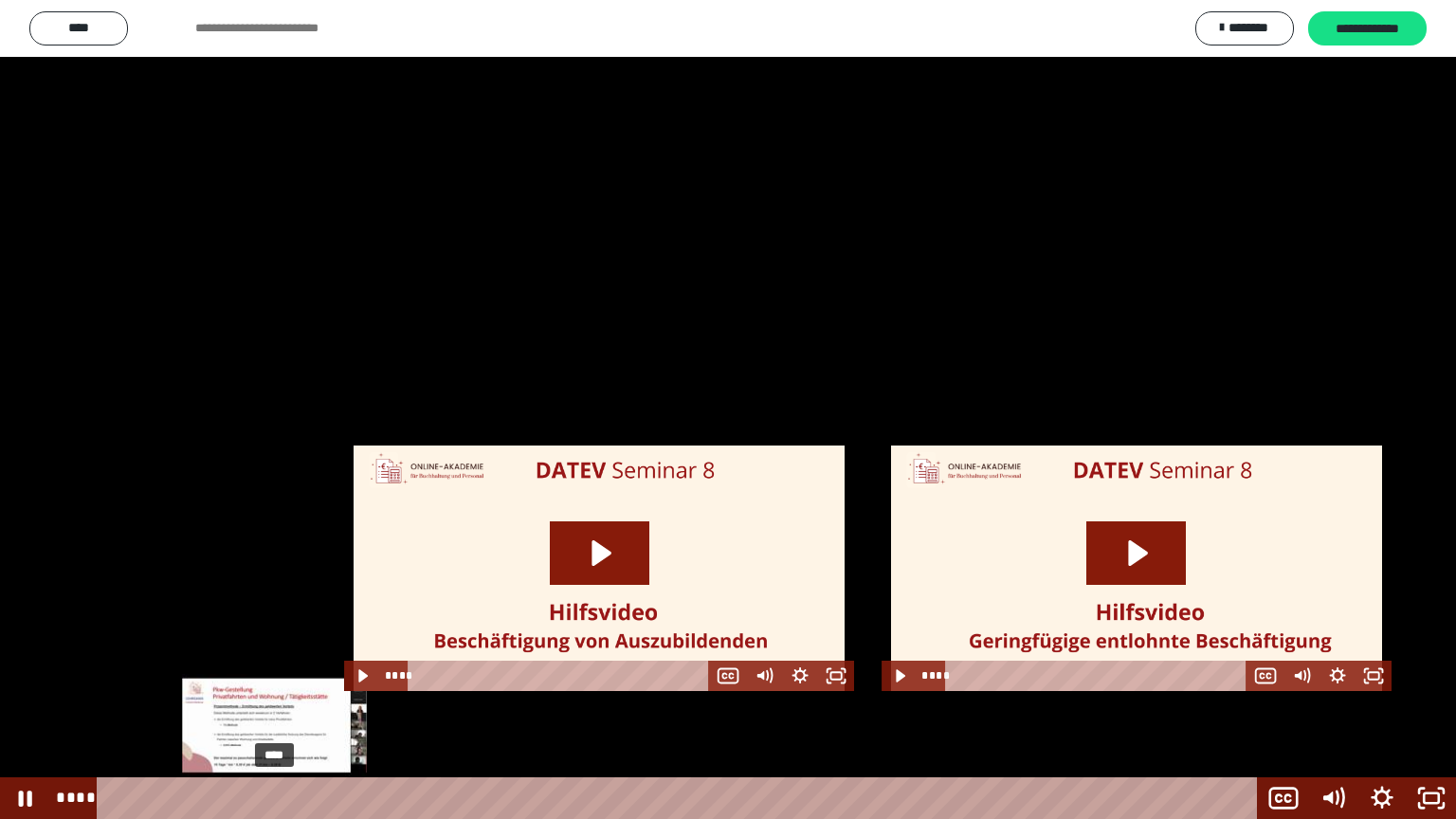 click at bounding box center (269, 798) 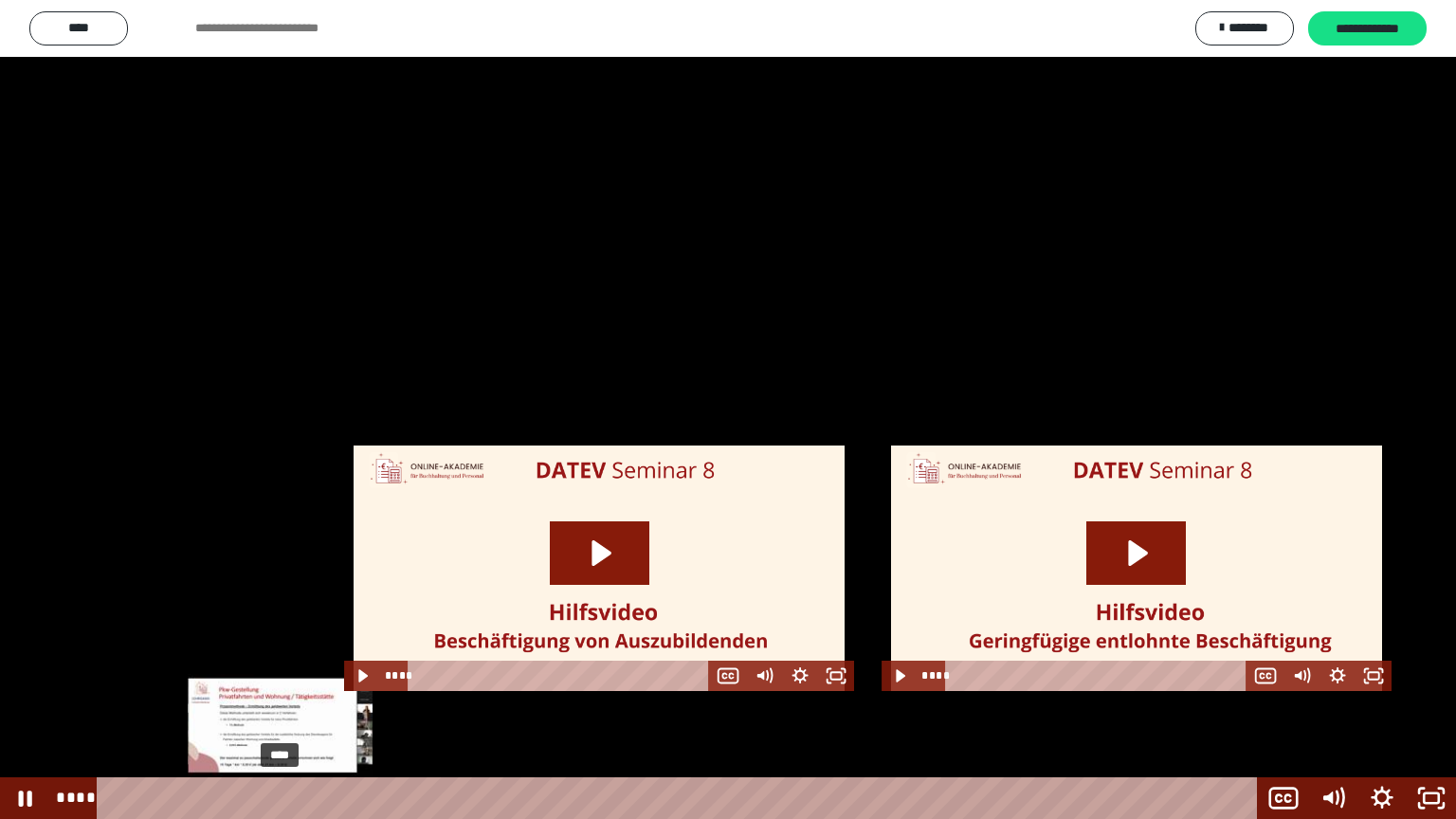 click at bounding box center [275, 798] 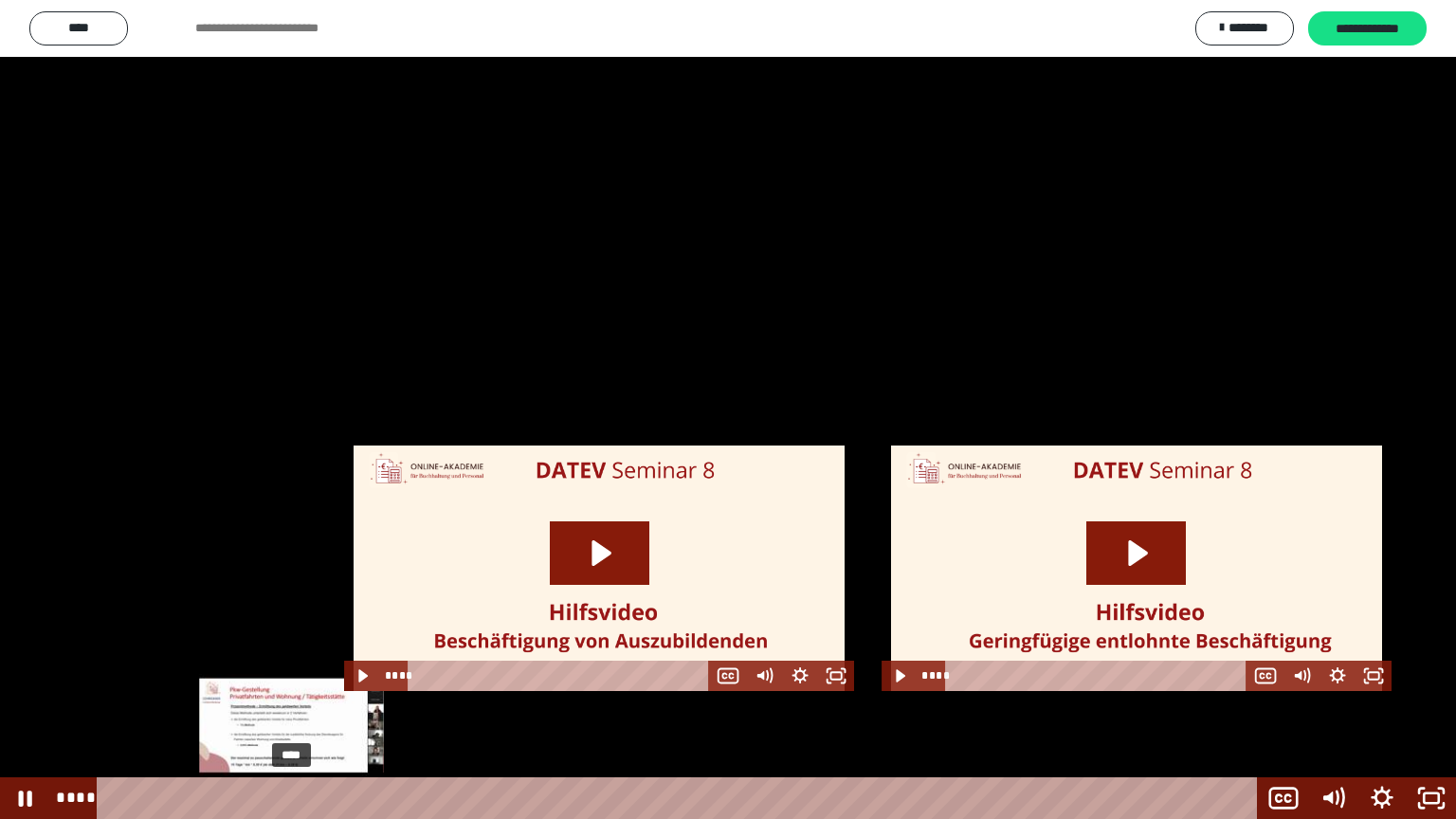 click on "****" at bounding box center [681, 798] 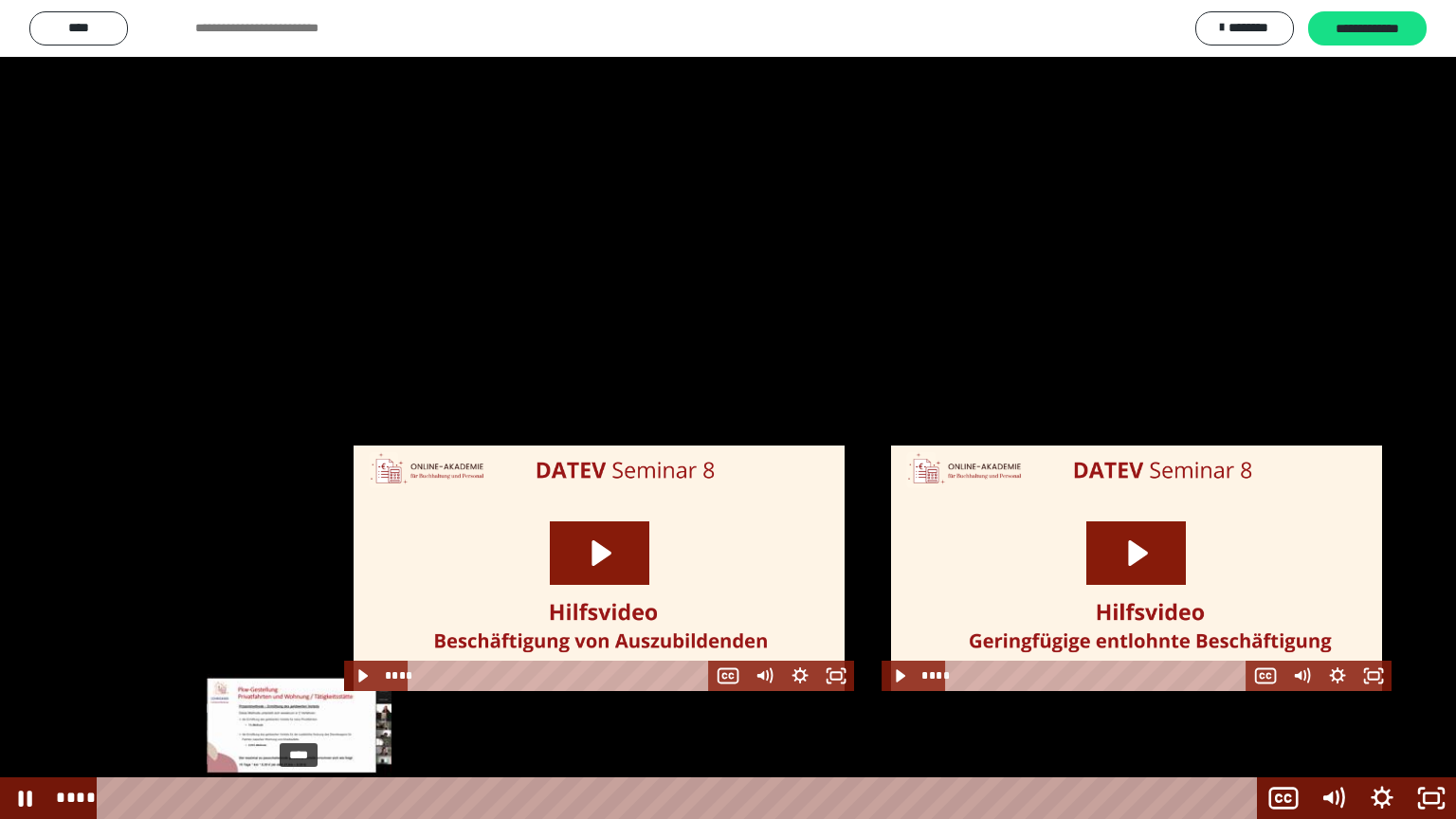 click on "****" at bounding box center (681, 798) 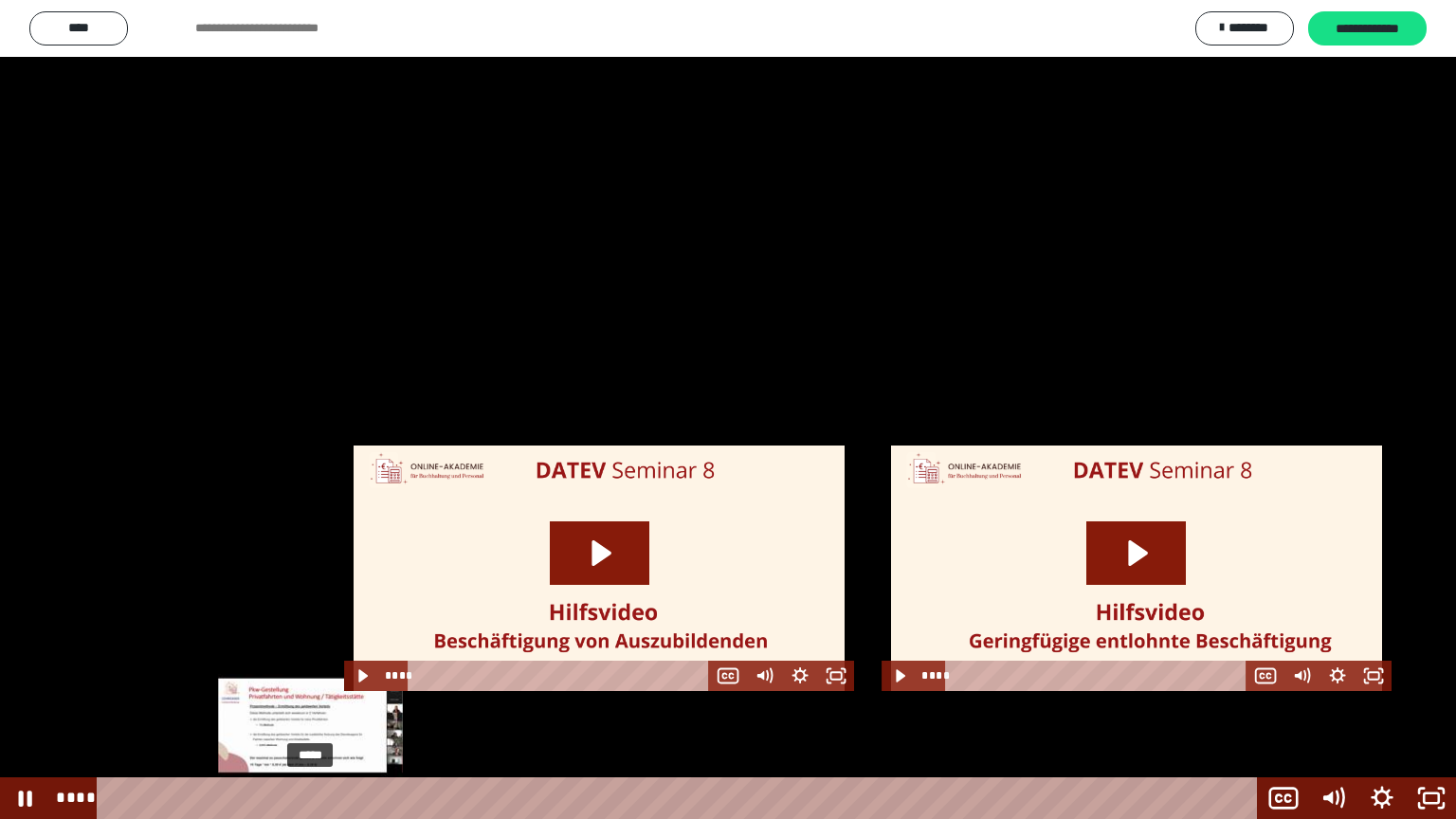 click on "*****" at bounding box center [681, 798] 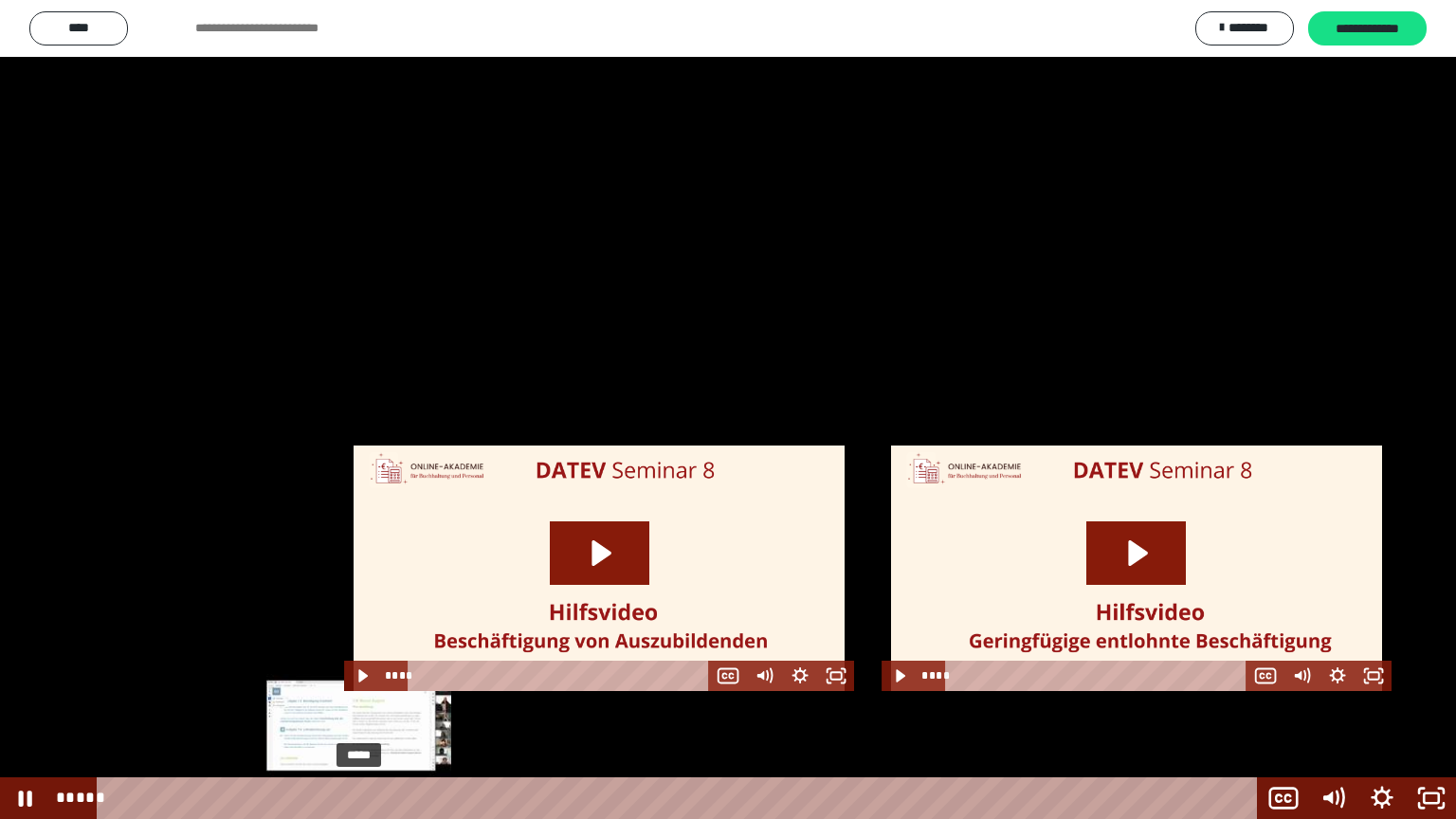 click on "*****" at bounding box center (681, 798) 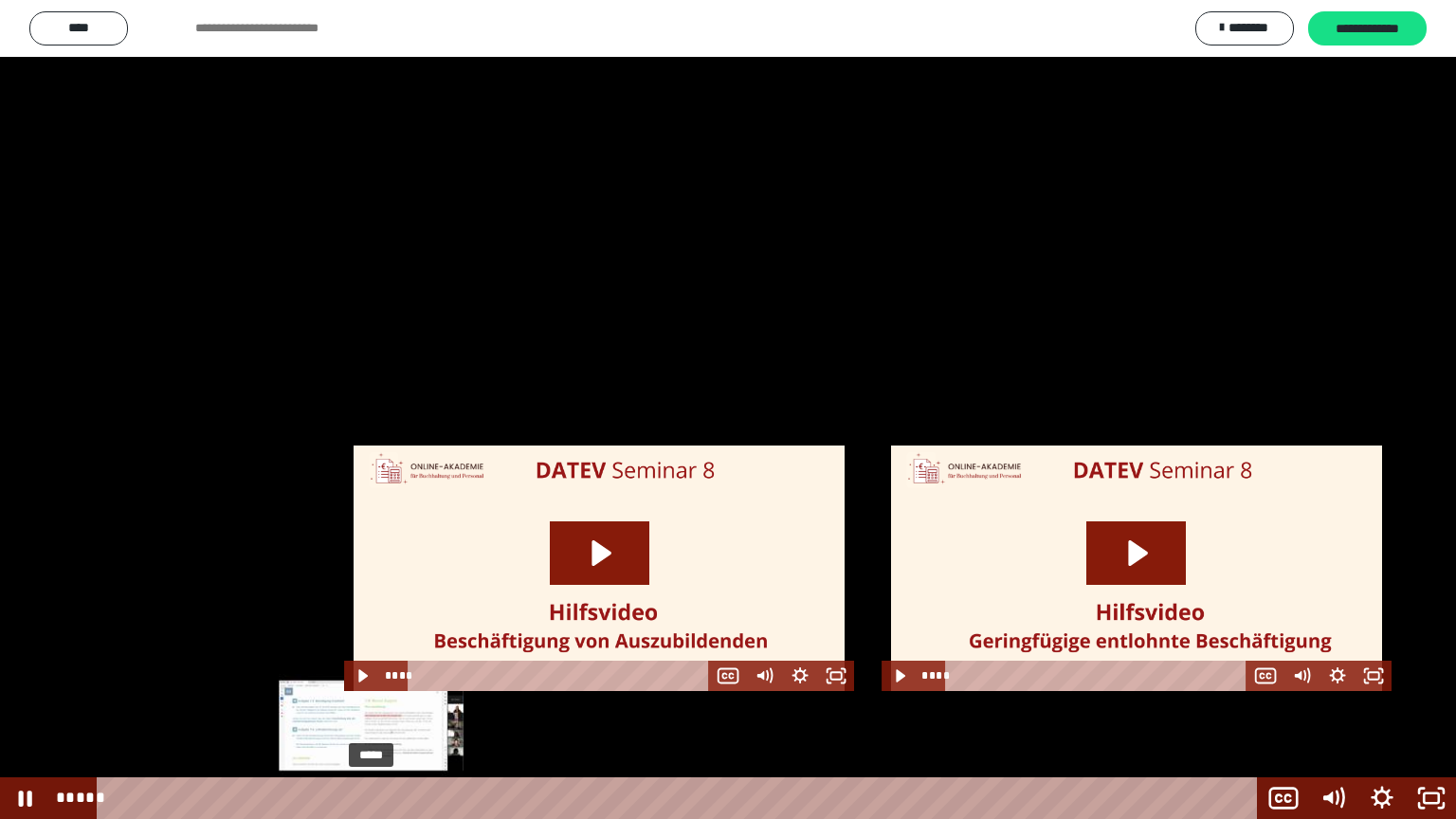 click on "*****" at bounding box center [681, 798] 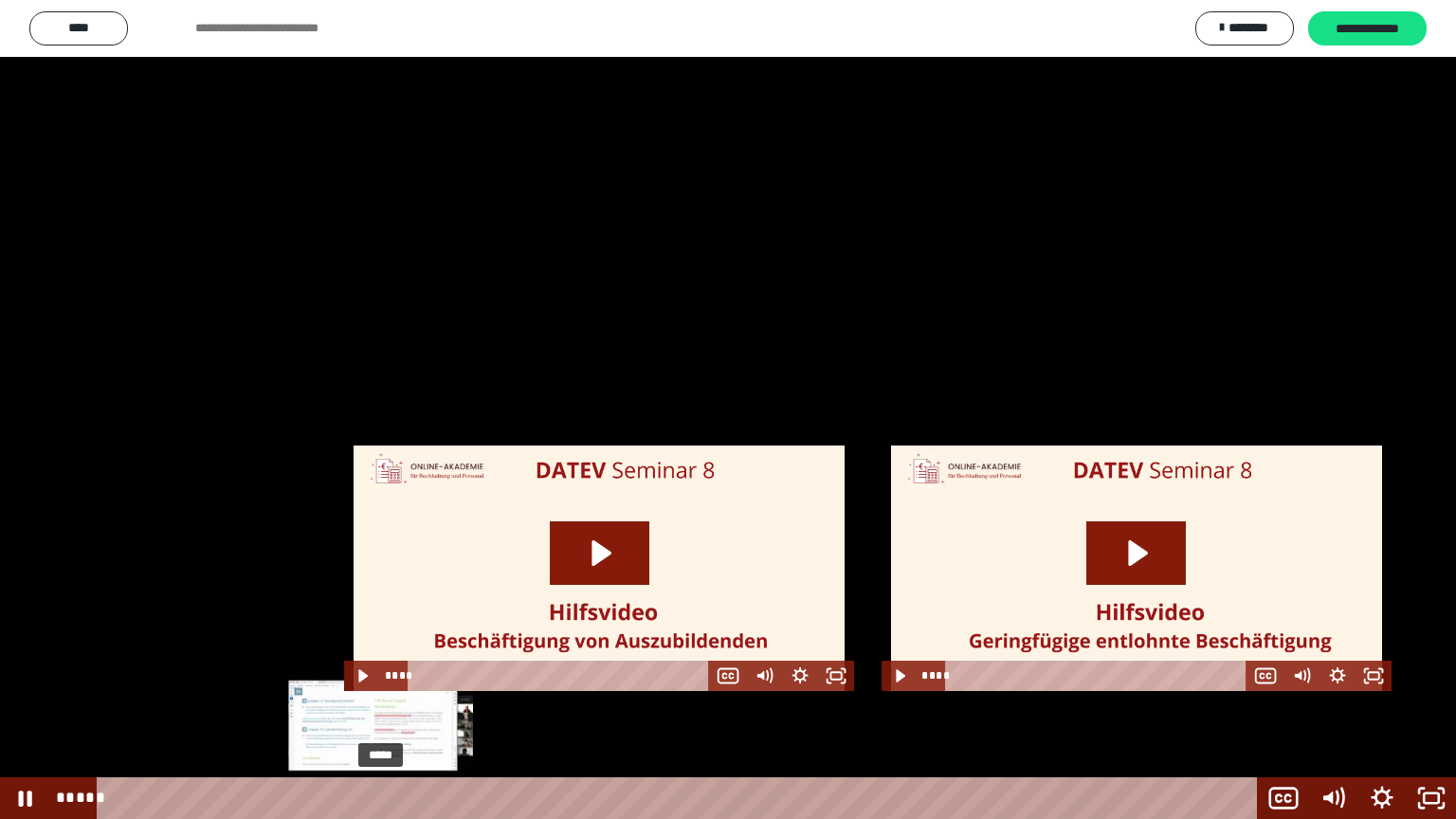 click on "*****" at bounding box center [681, 798] 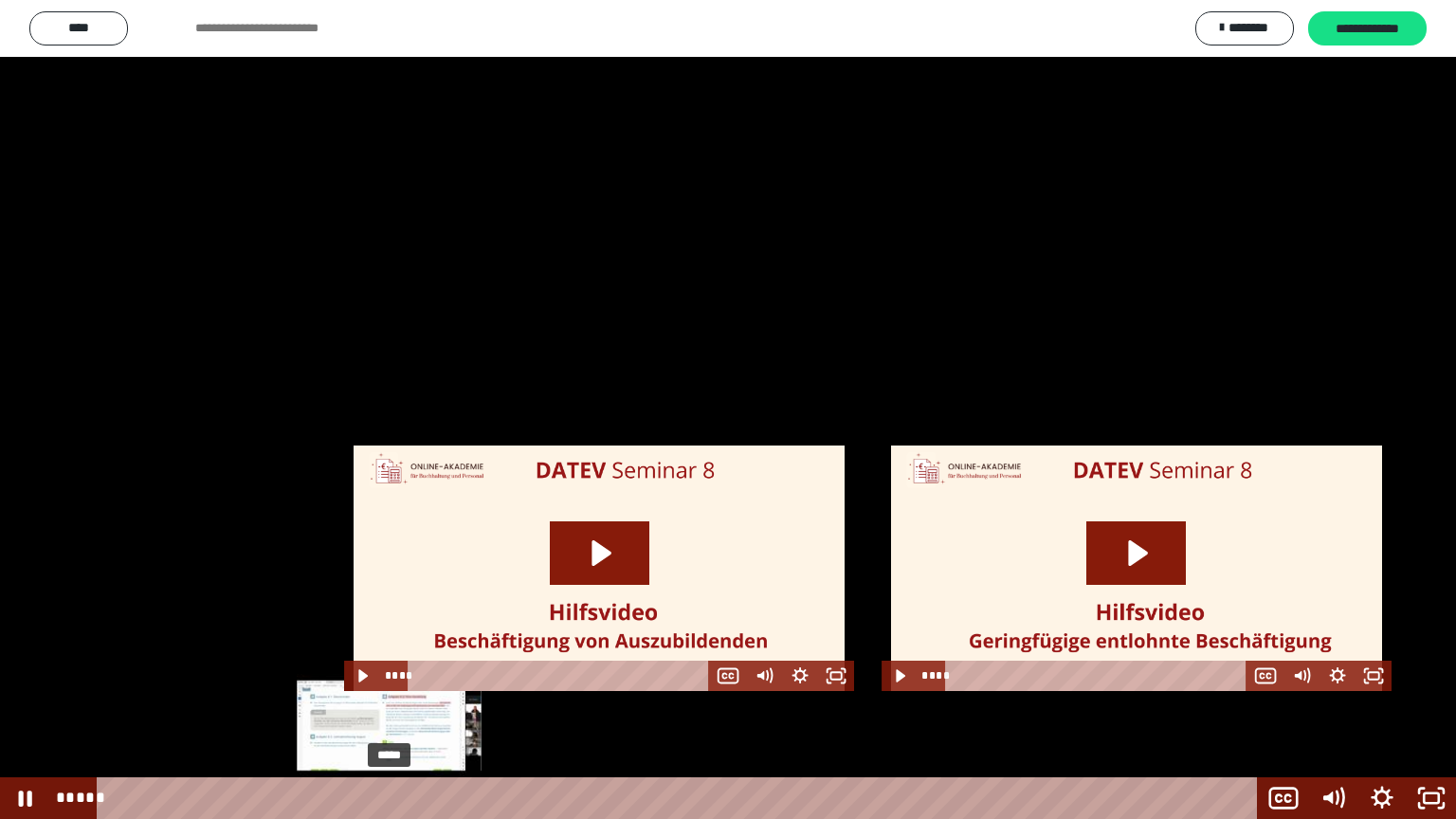 click on "*****" at bounding box center [681, 798] 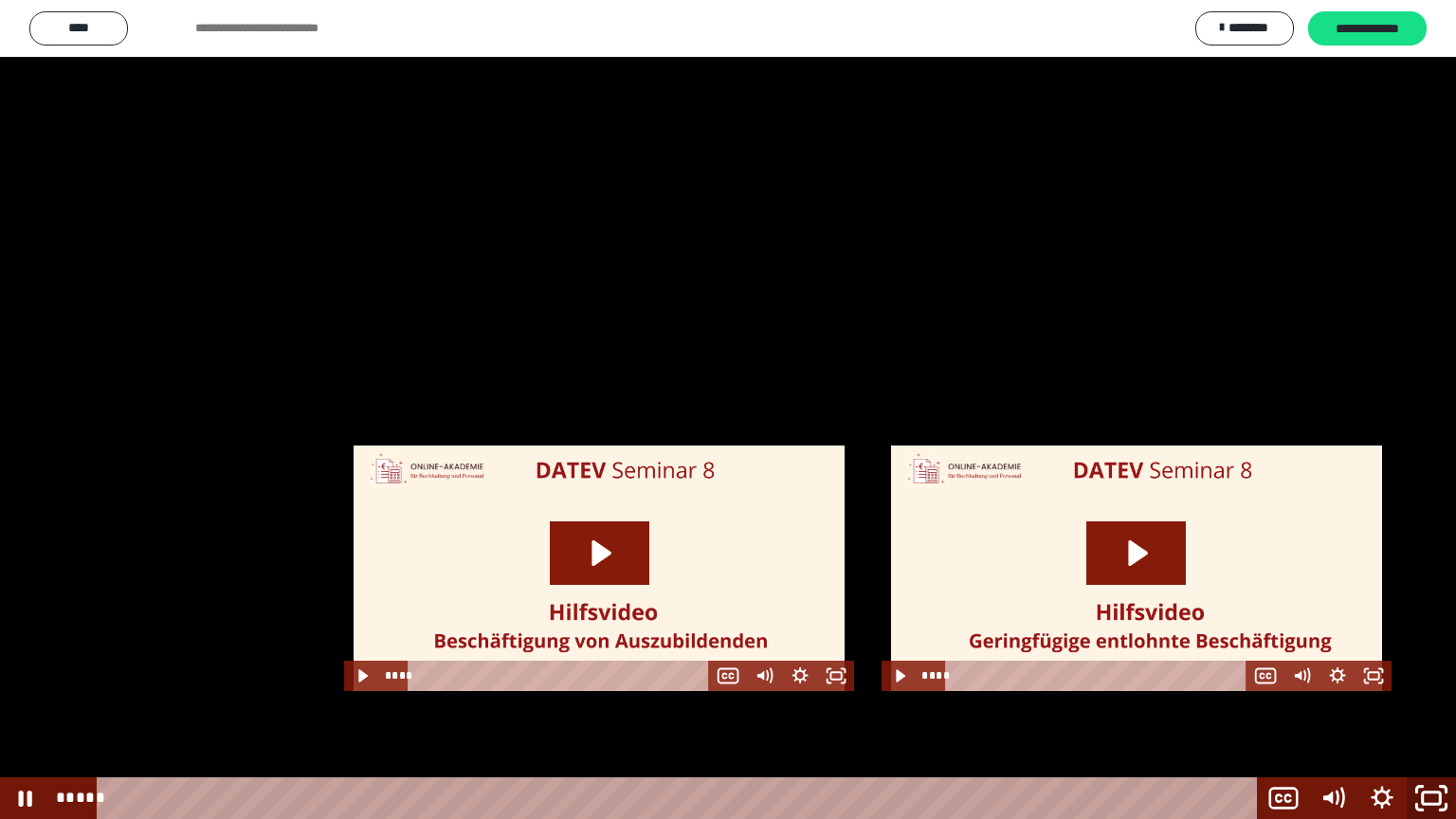 click 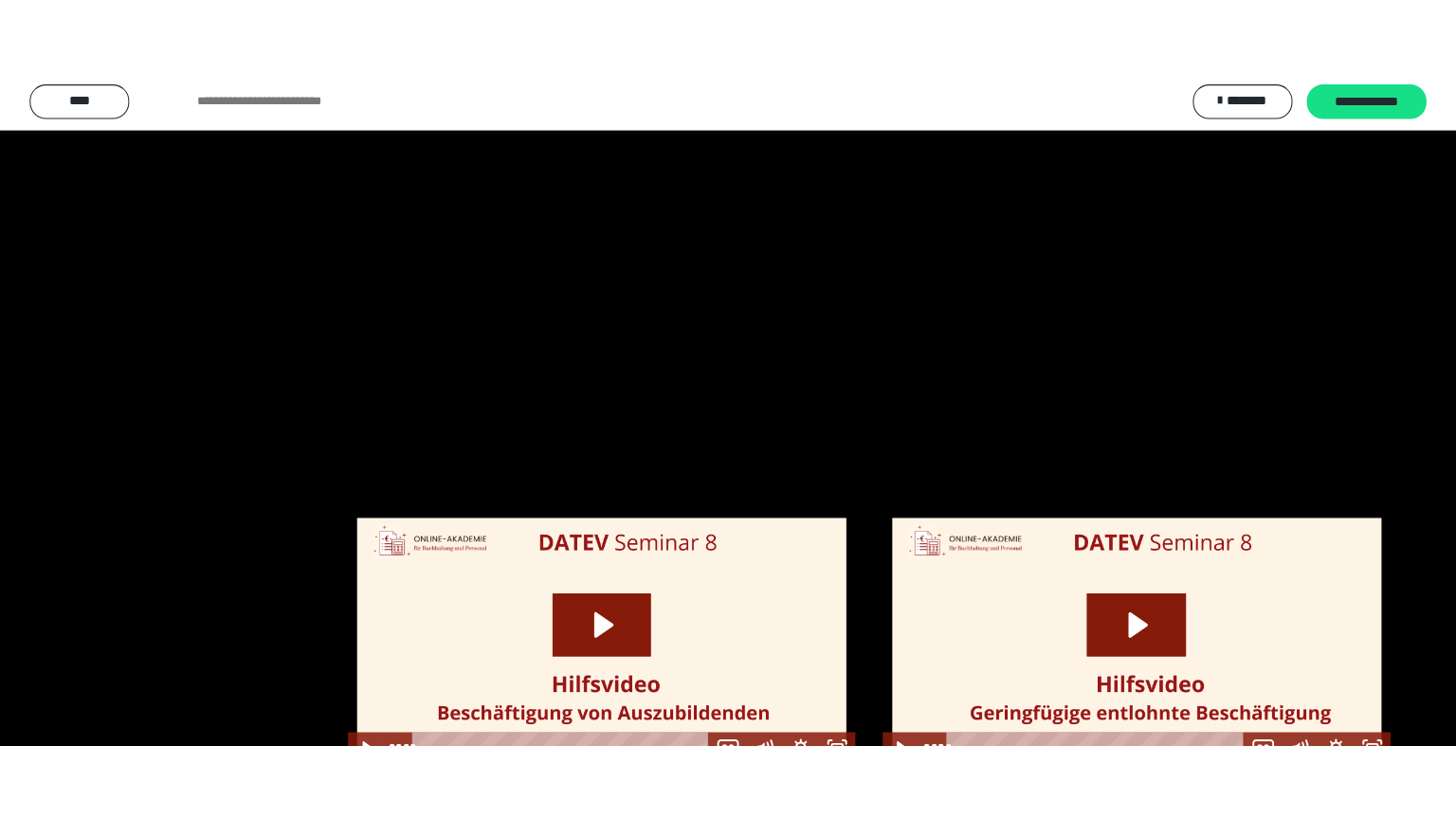 scroll, scrollTop: 2415, scrollLeft: 0, axis: vertical 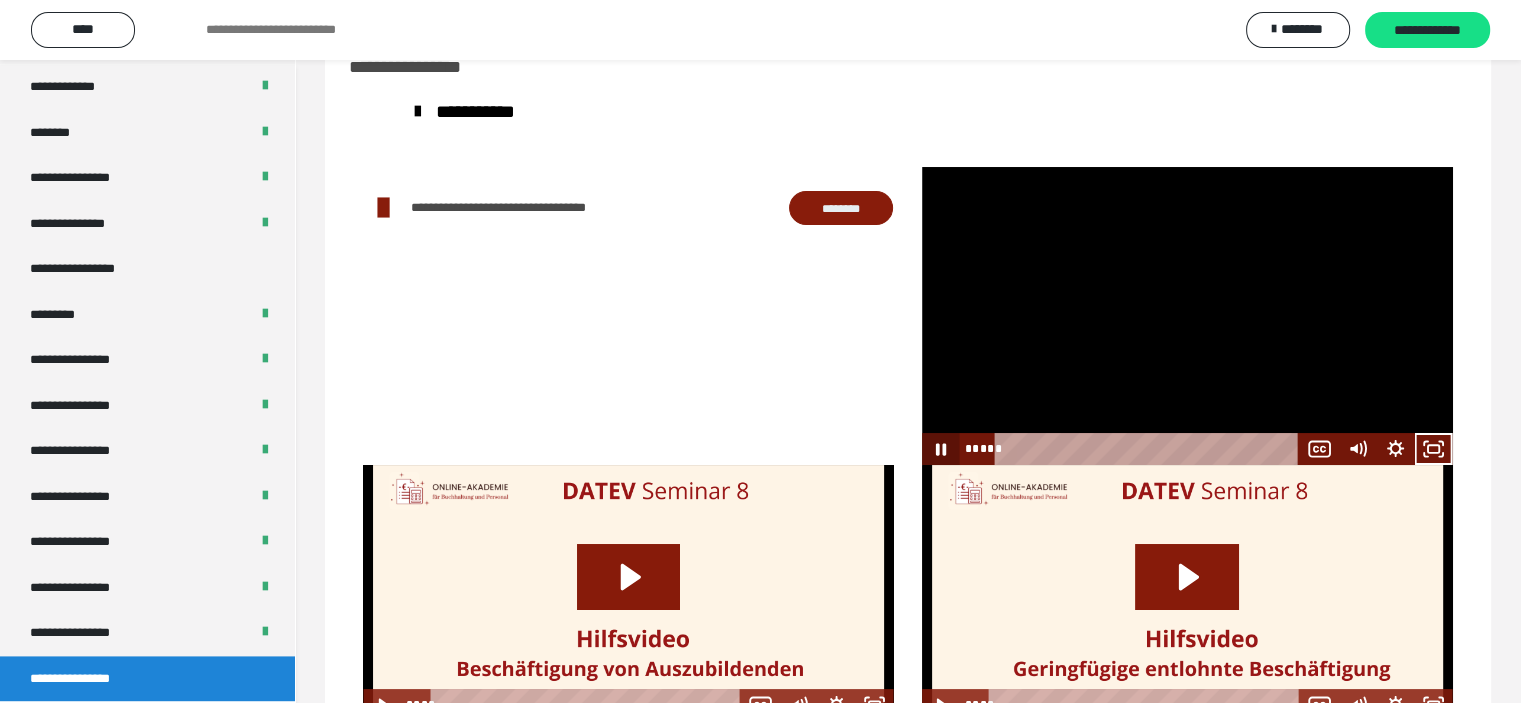 click 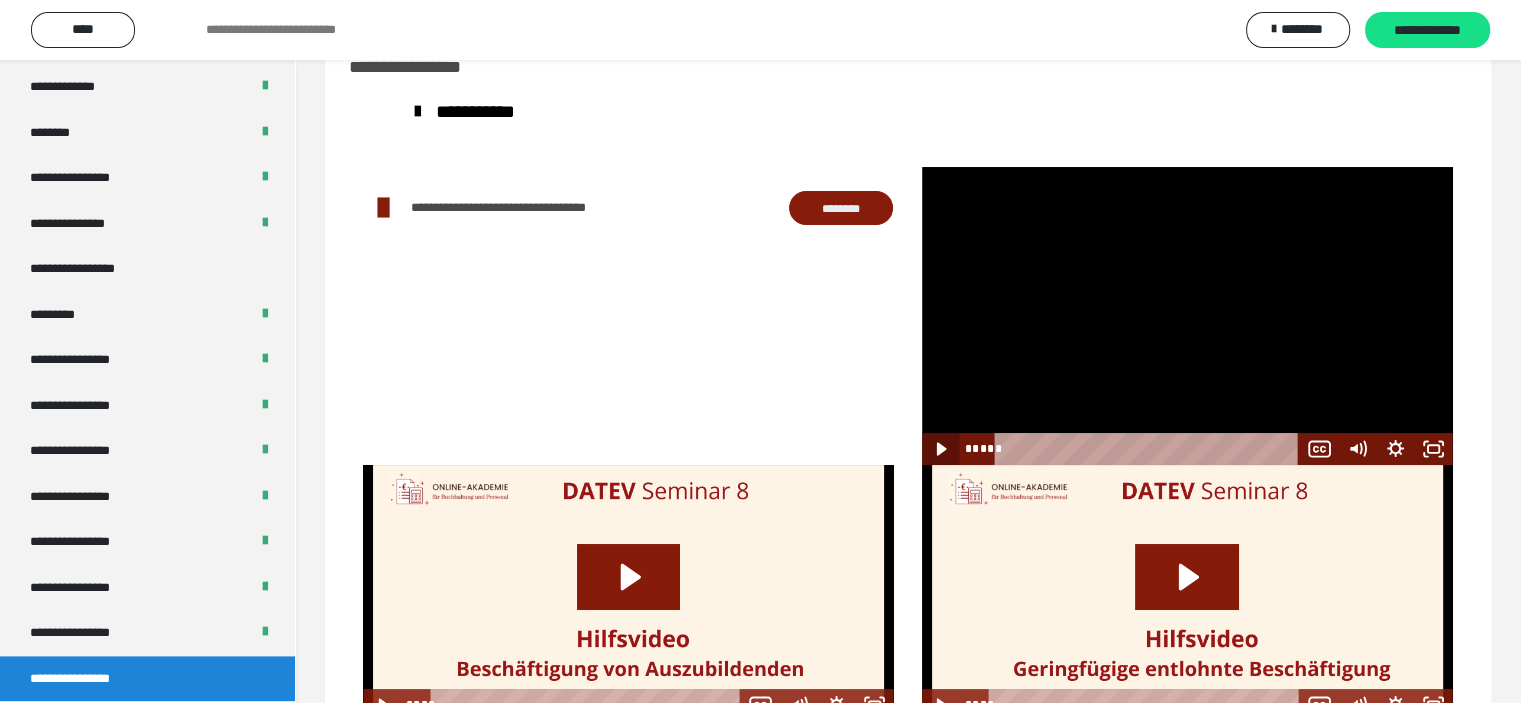 click 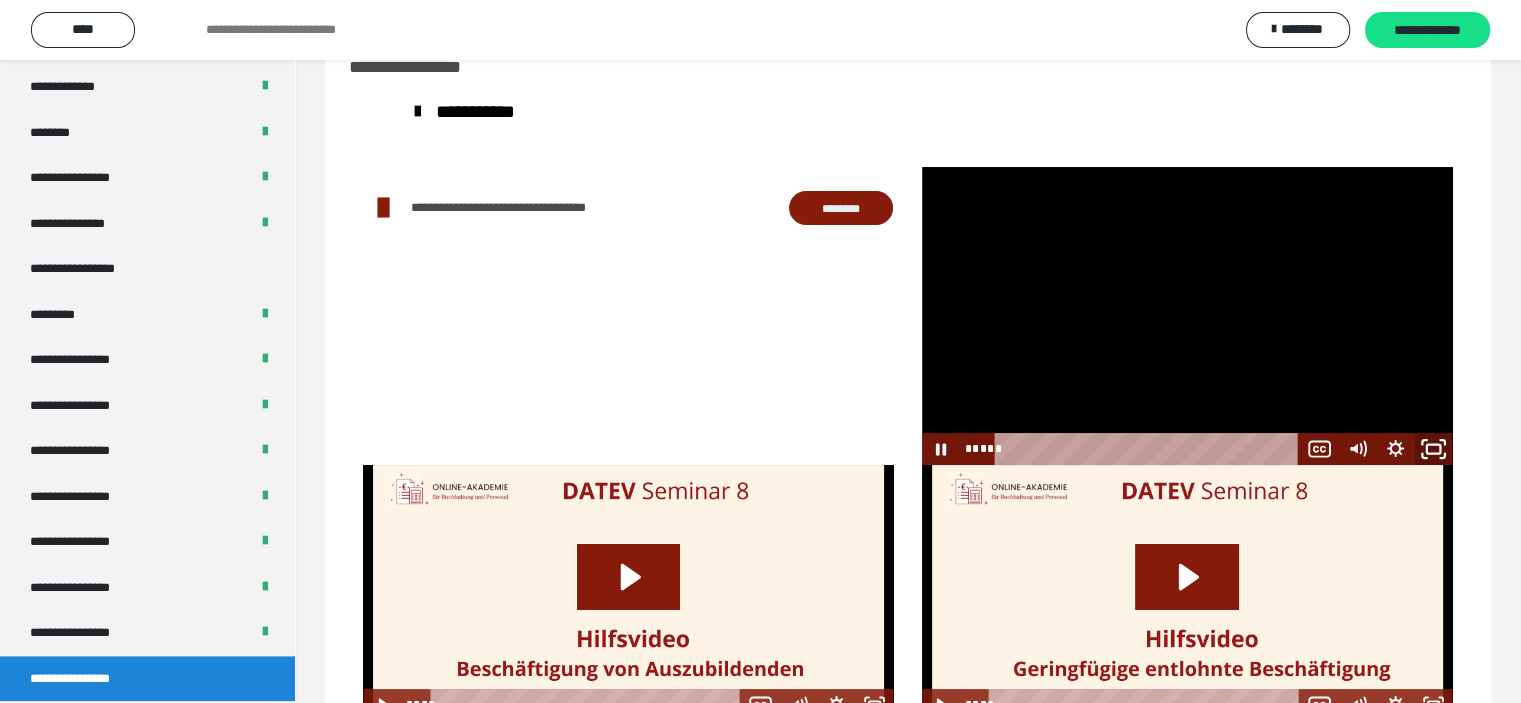 click 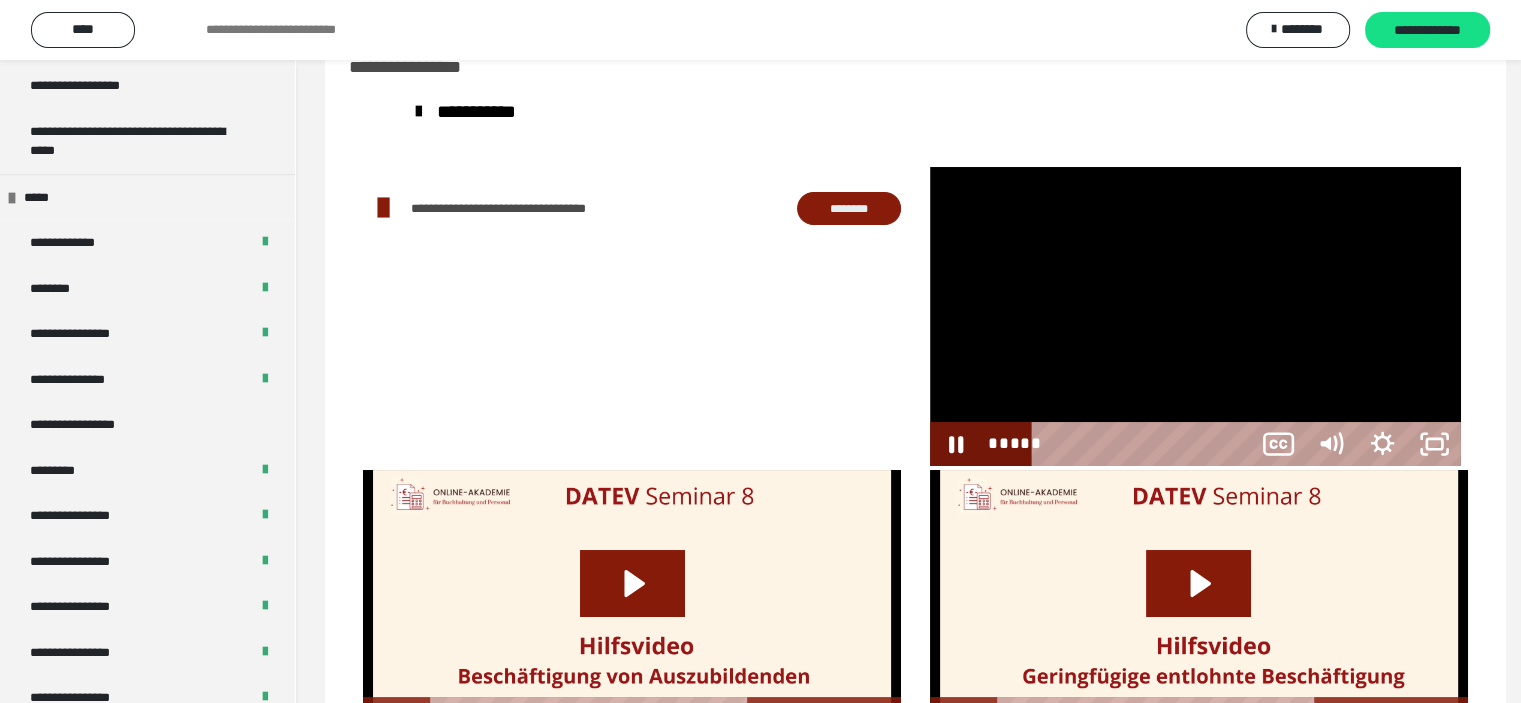 scroll, scrollTop: 2388, scrollLeft: 0, axis: vertical 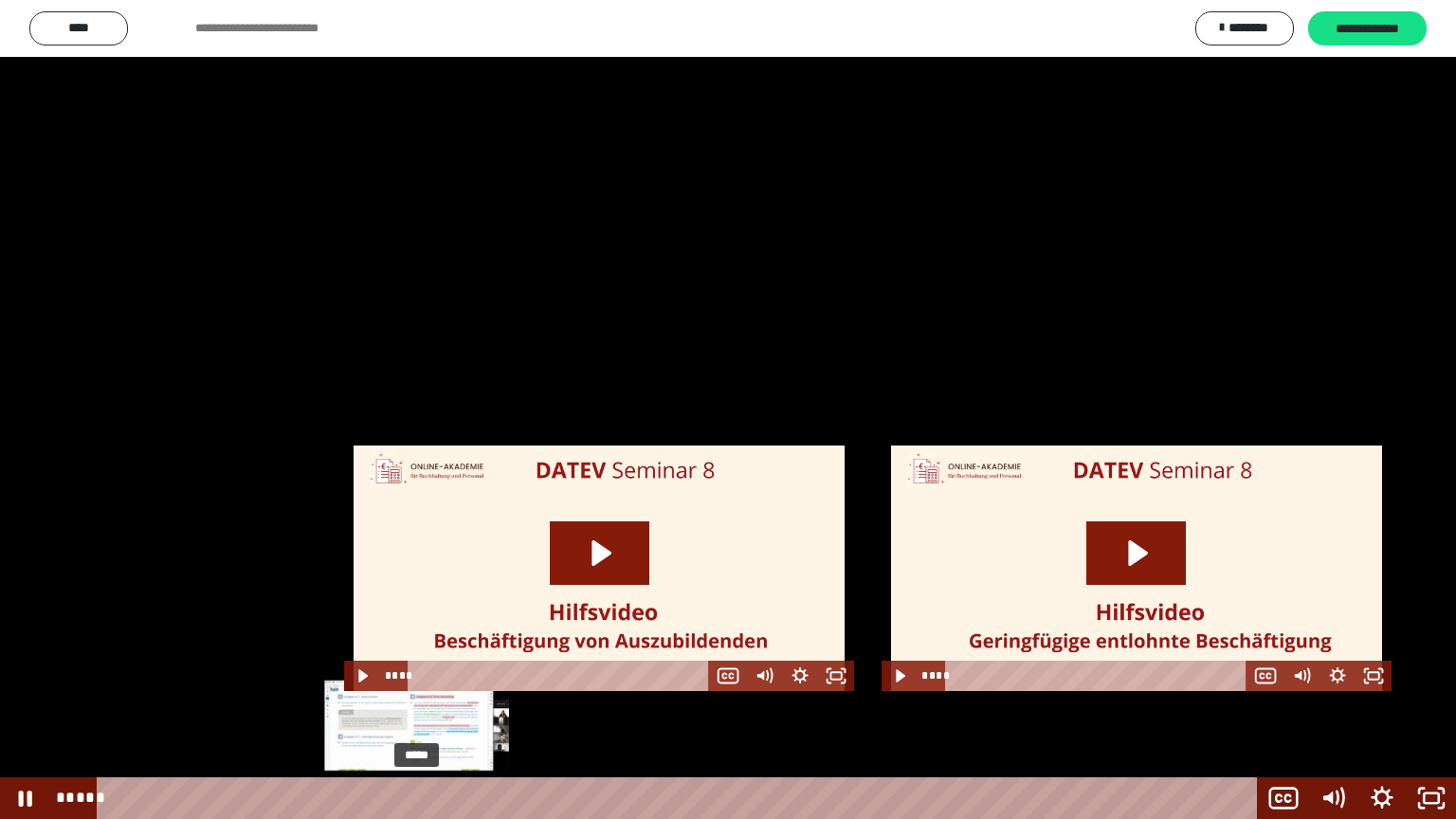 click on "*****" at bounding box center [681, 798] 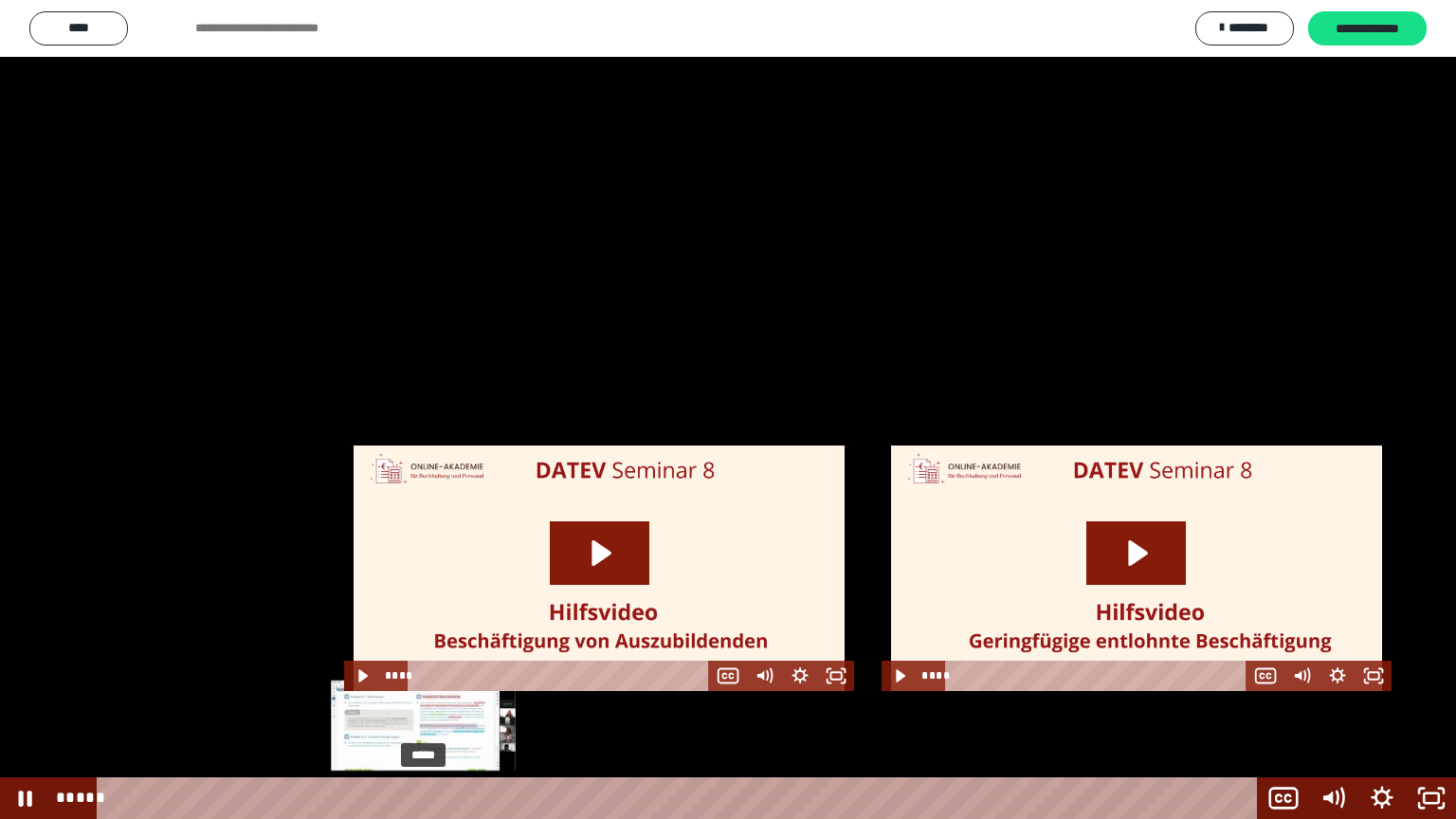 click on "*****" at bounding box center [681, 798] 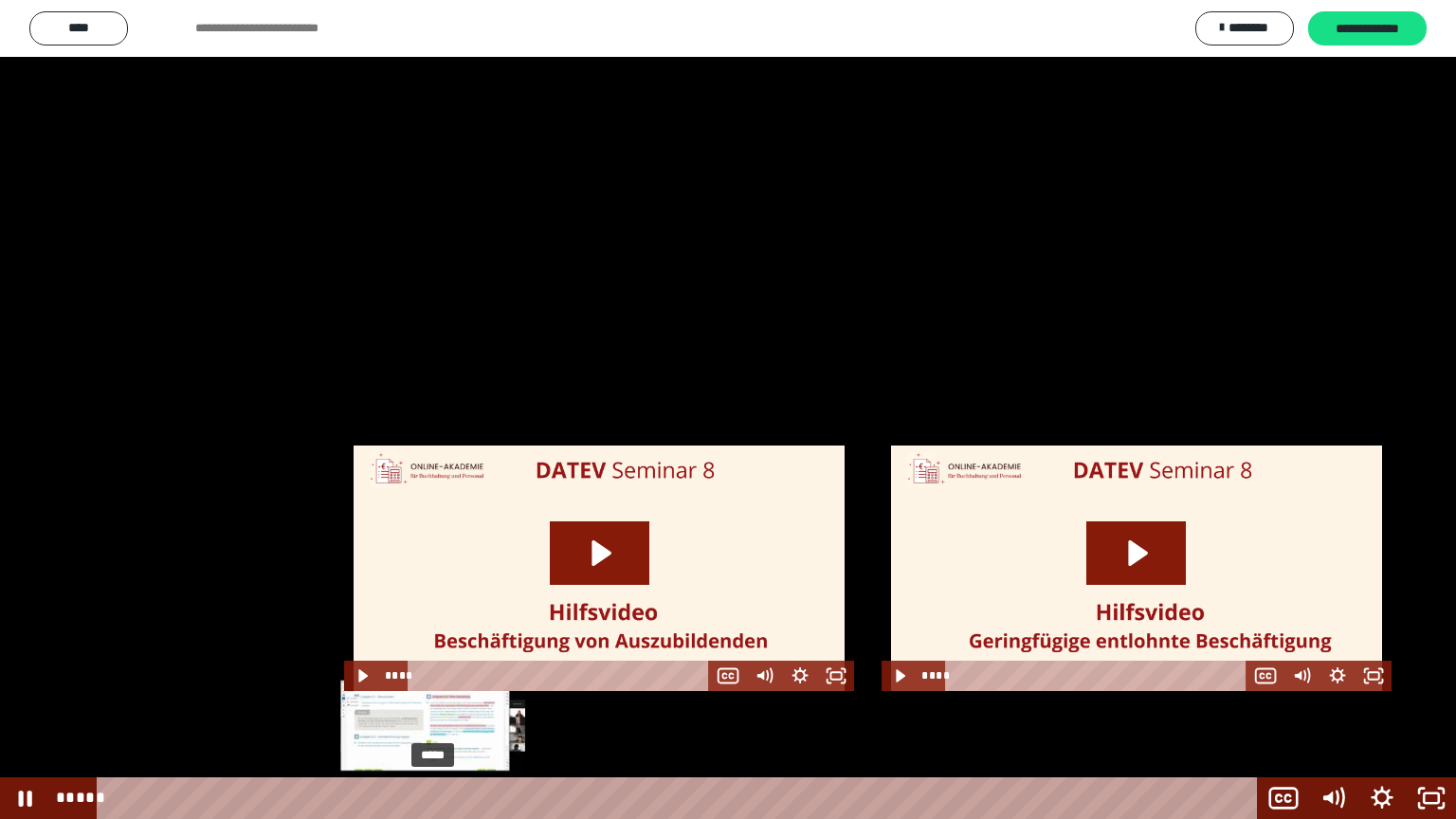 click on "*****" at bounding box center (681, 798) 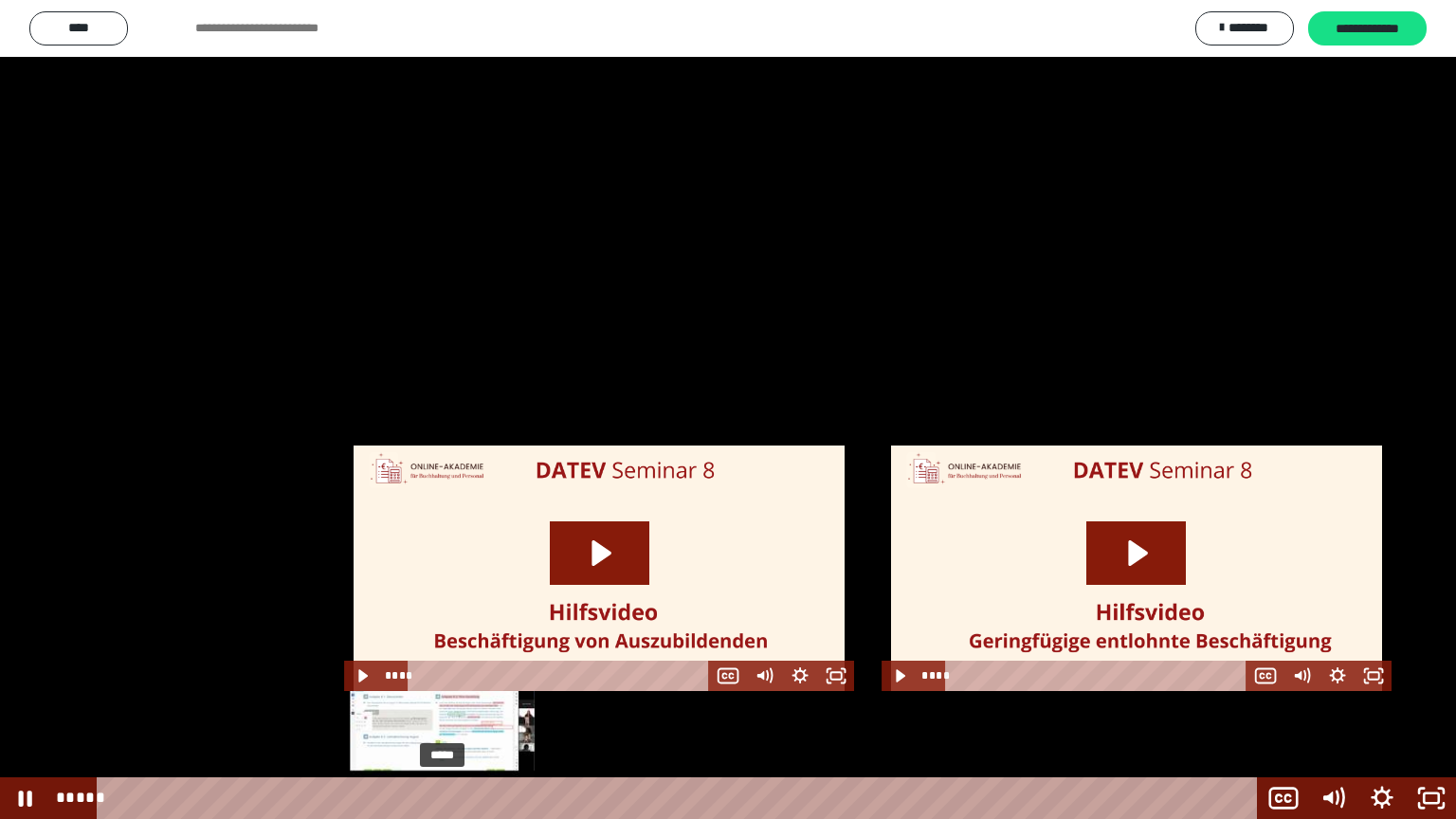 click on "*****" at bounding box center [681, 798] 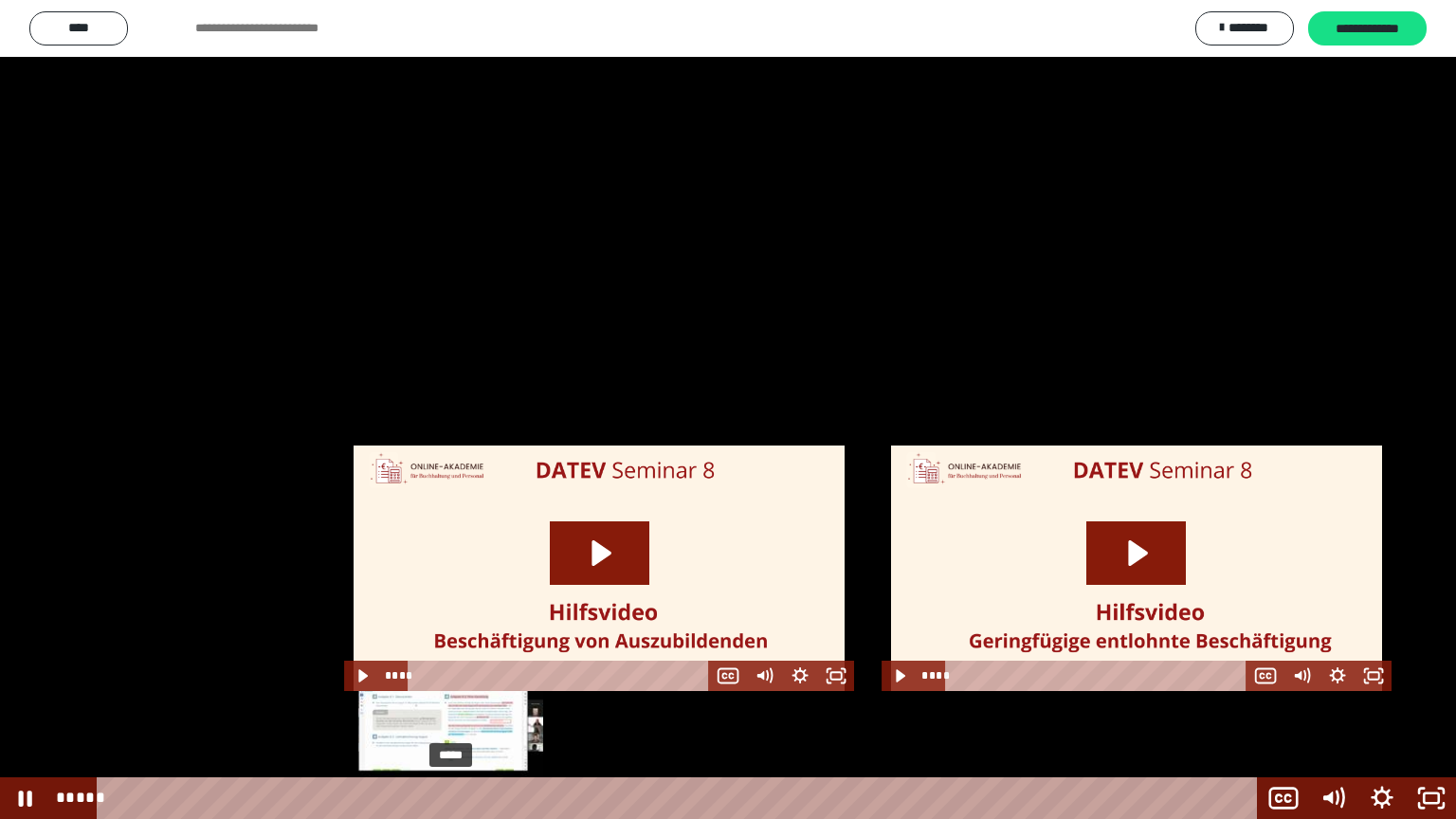 click on "*****" at bounding box center [681, 798] 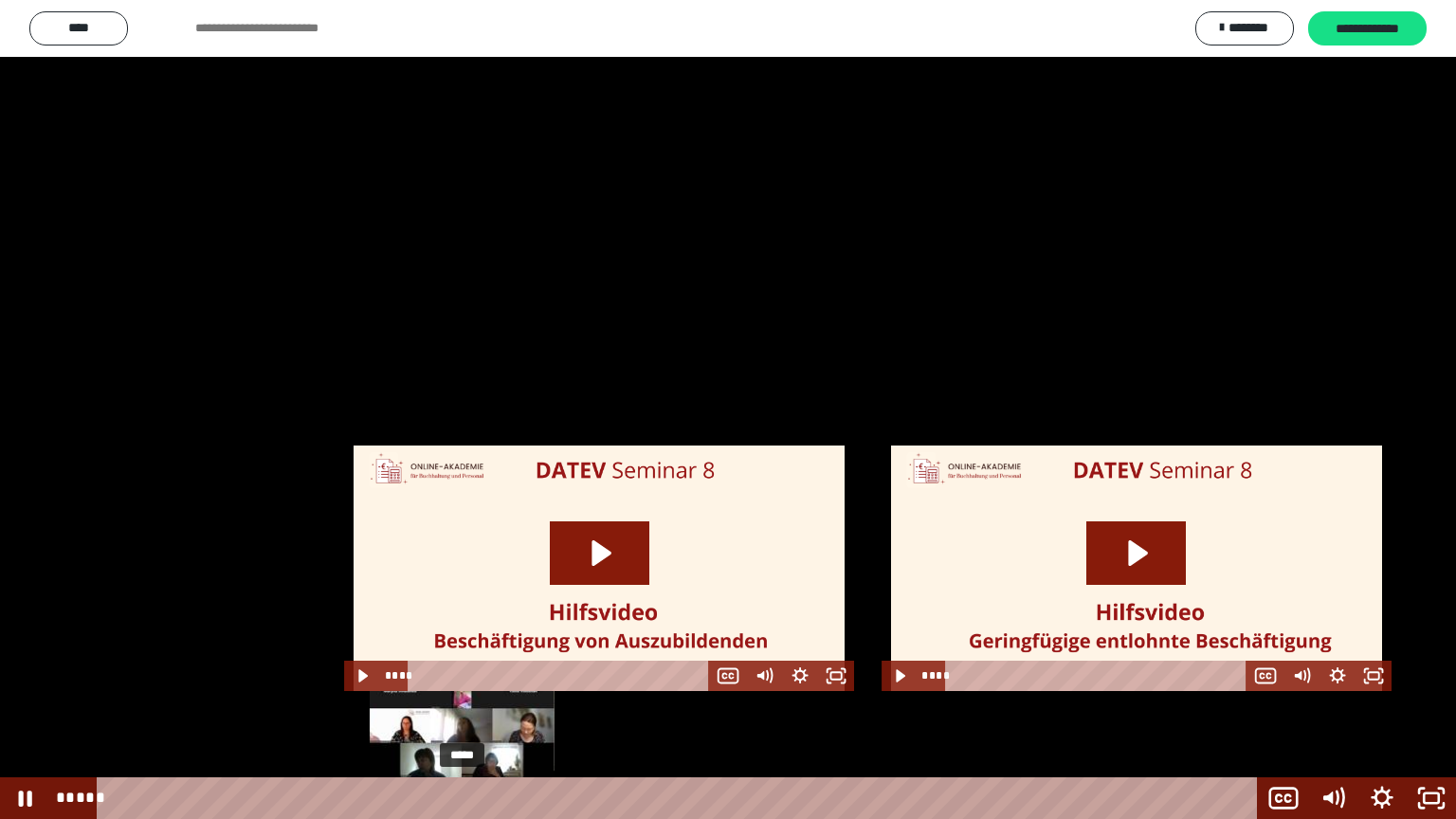 click on "*****" at bounding box center (681, 798) 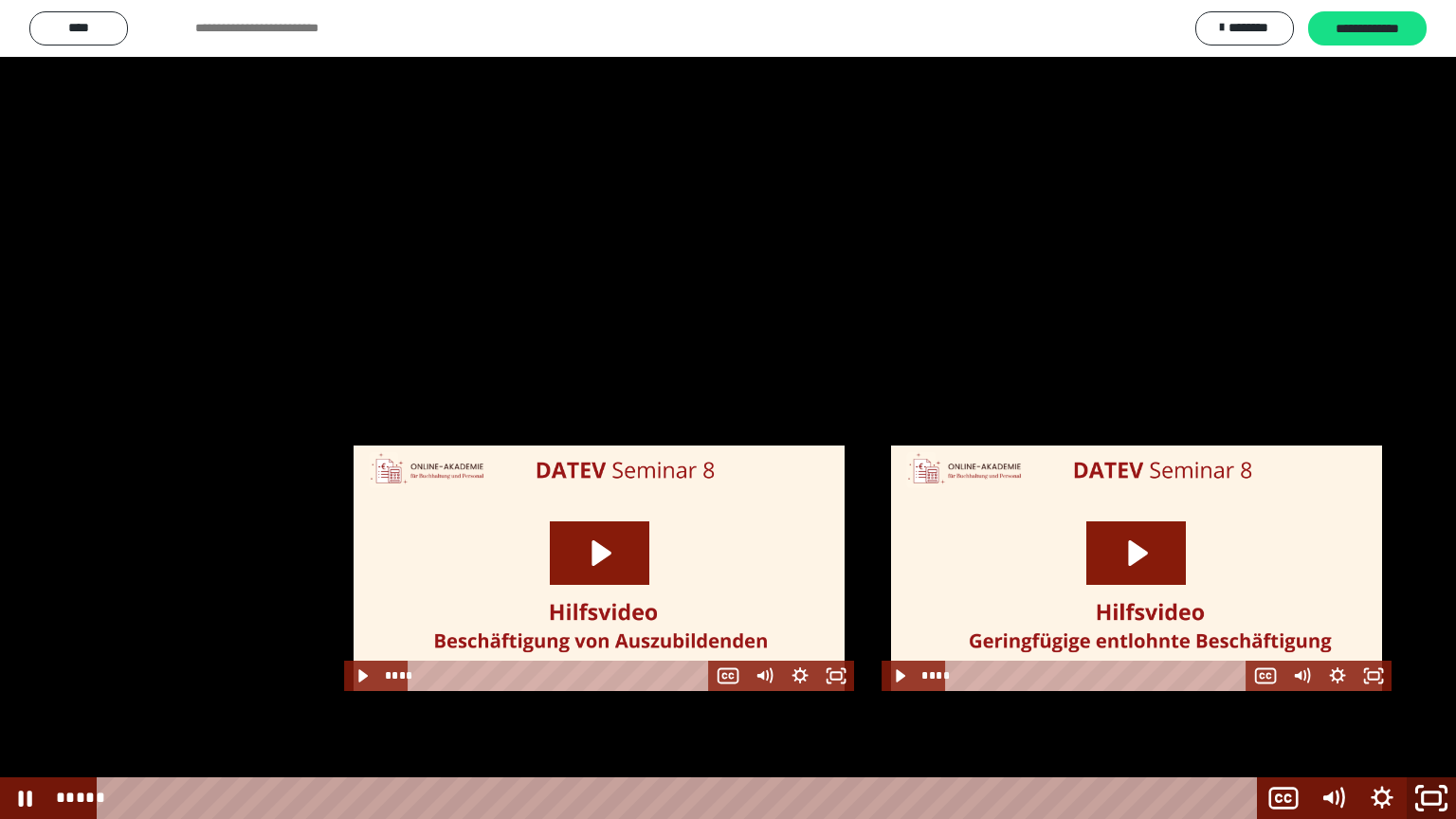 click 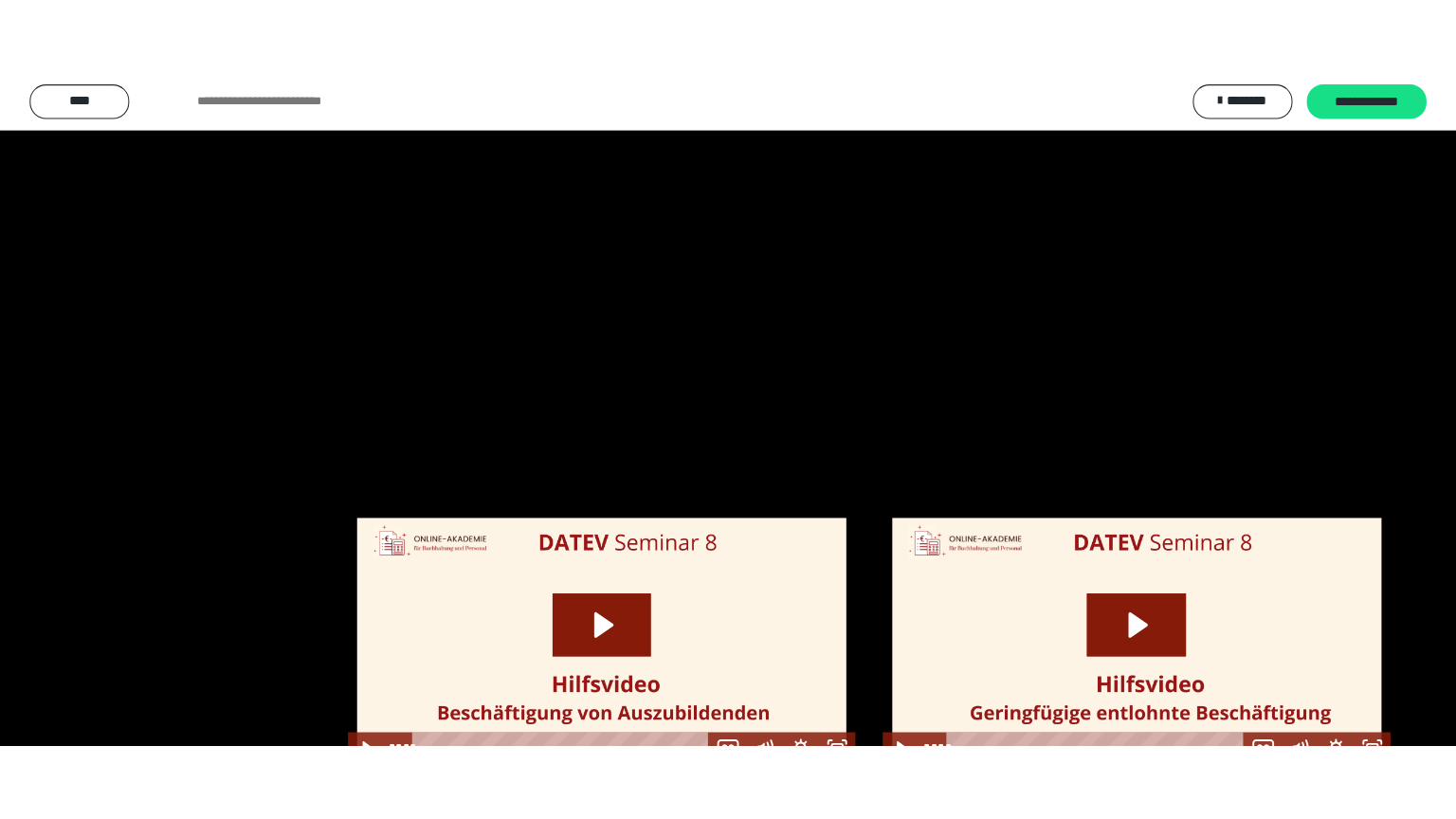 scroll, scrollTop: 2415, scrollLeft: 0, axis: vertical 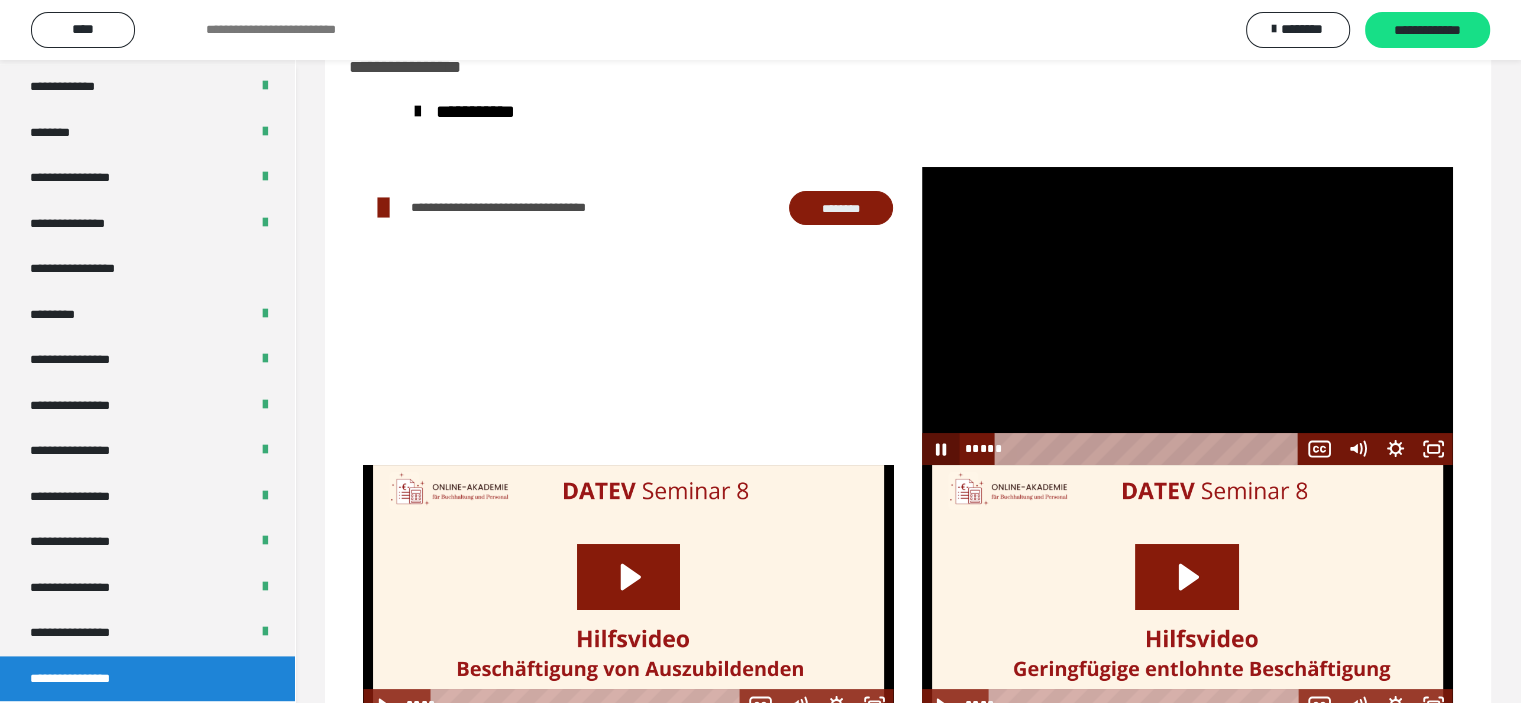 click 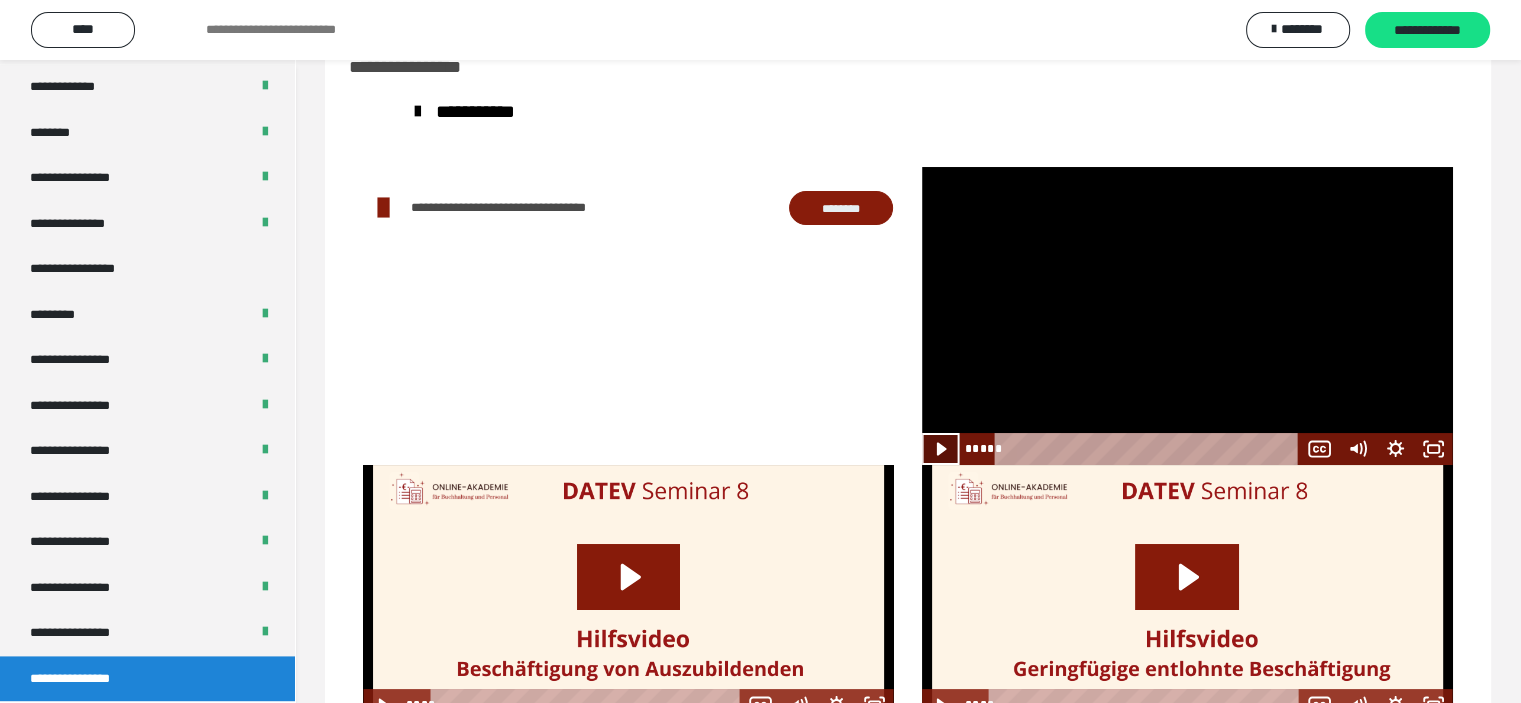 click 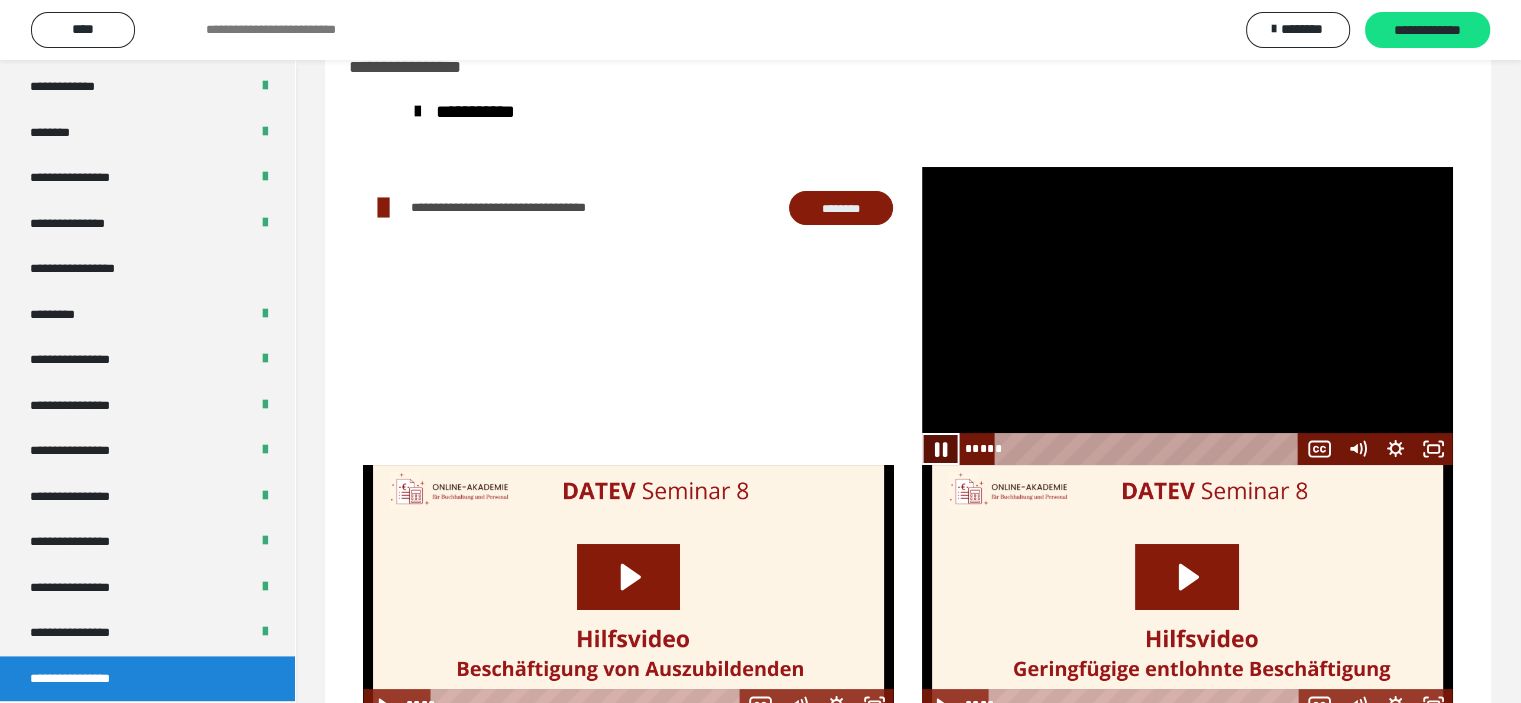 click 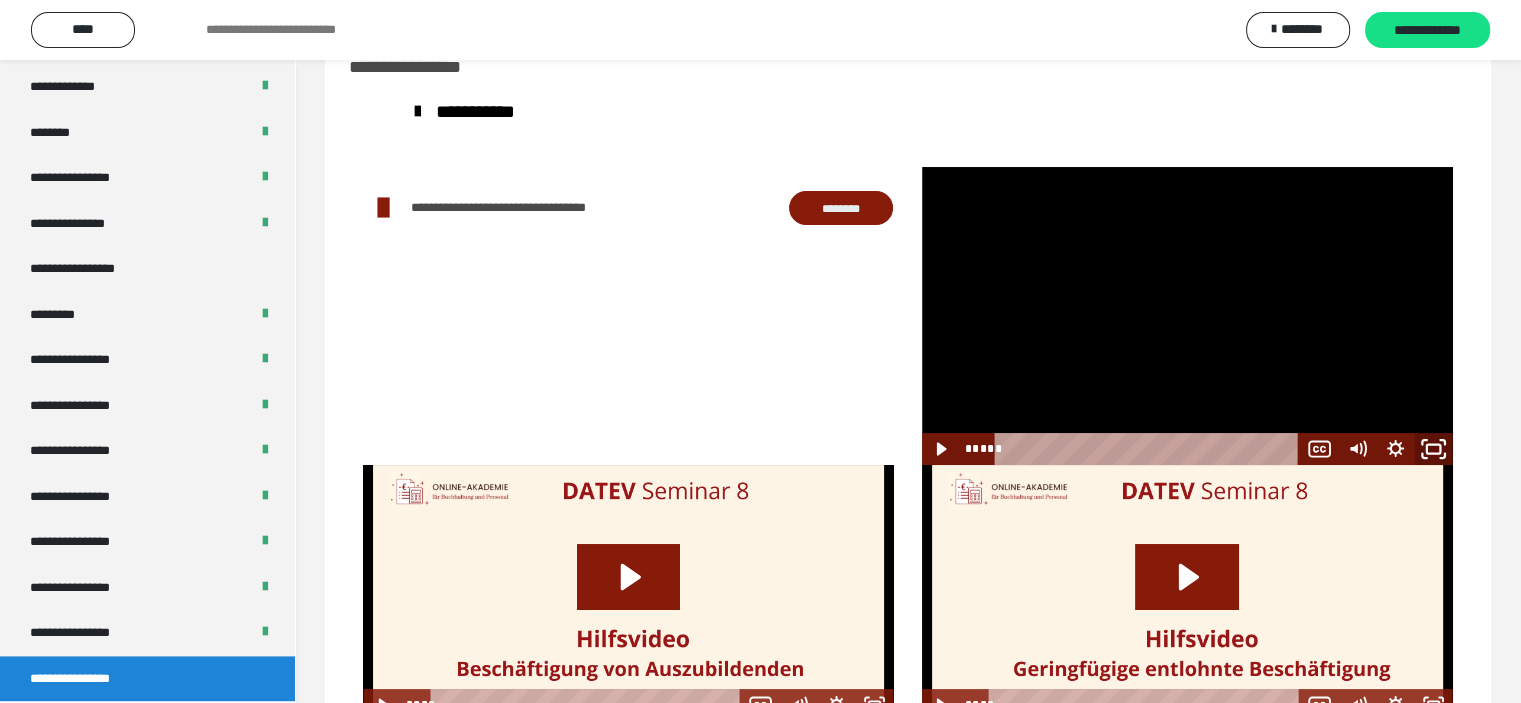 click 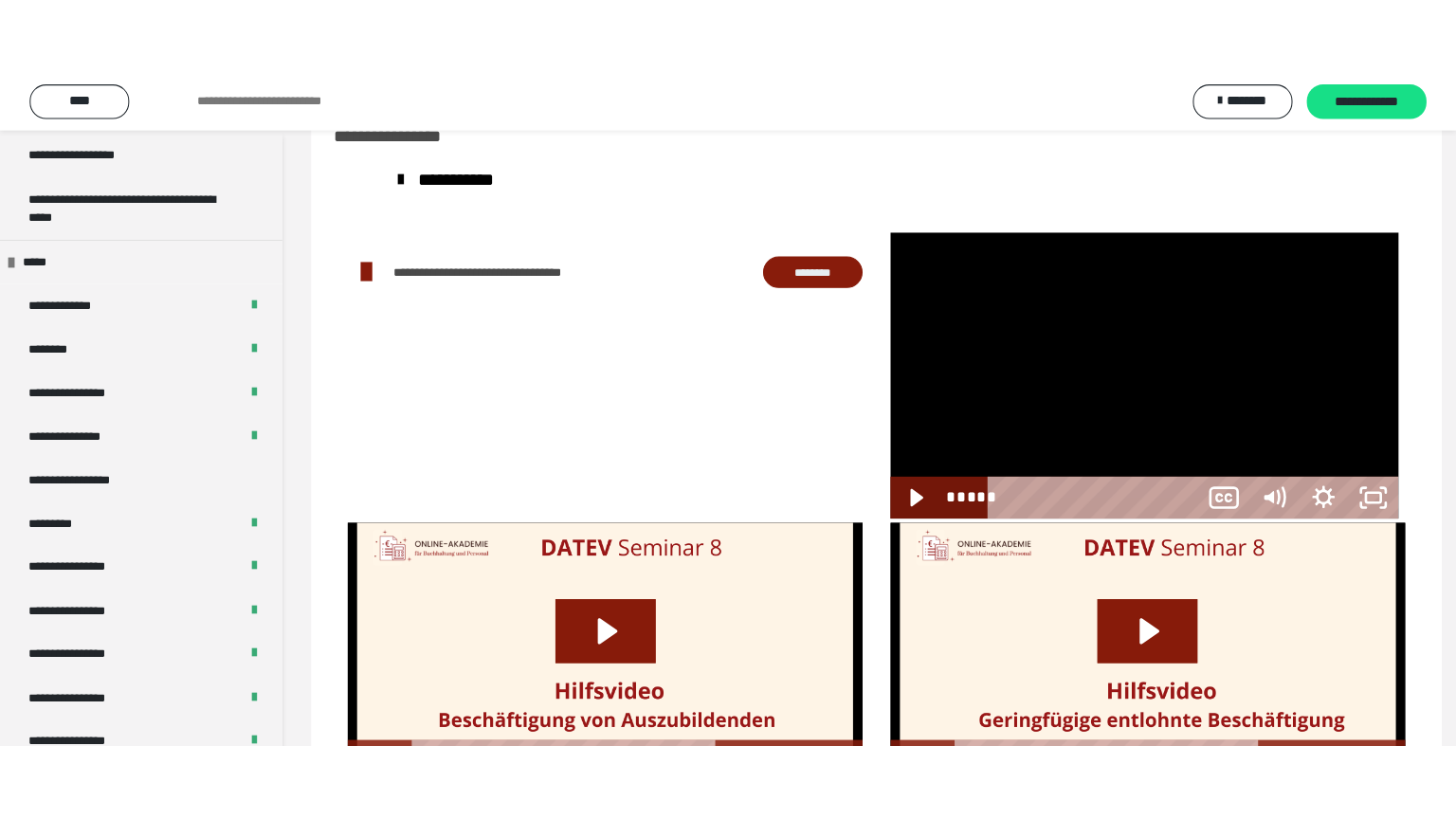 scroll, scrollTop: 2264, scrollLeft: 0, axis: vertical 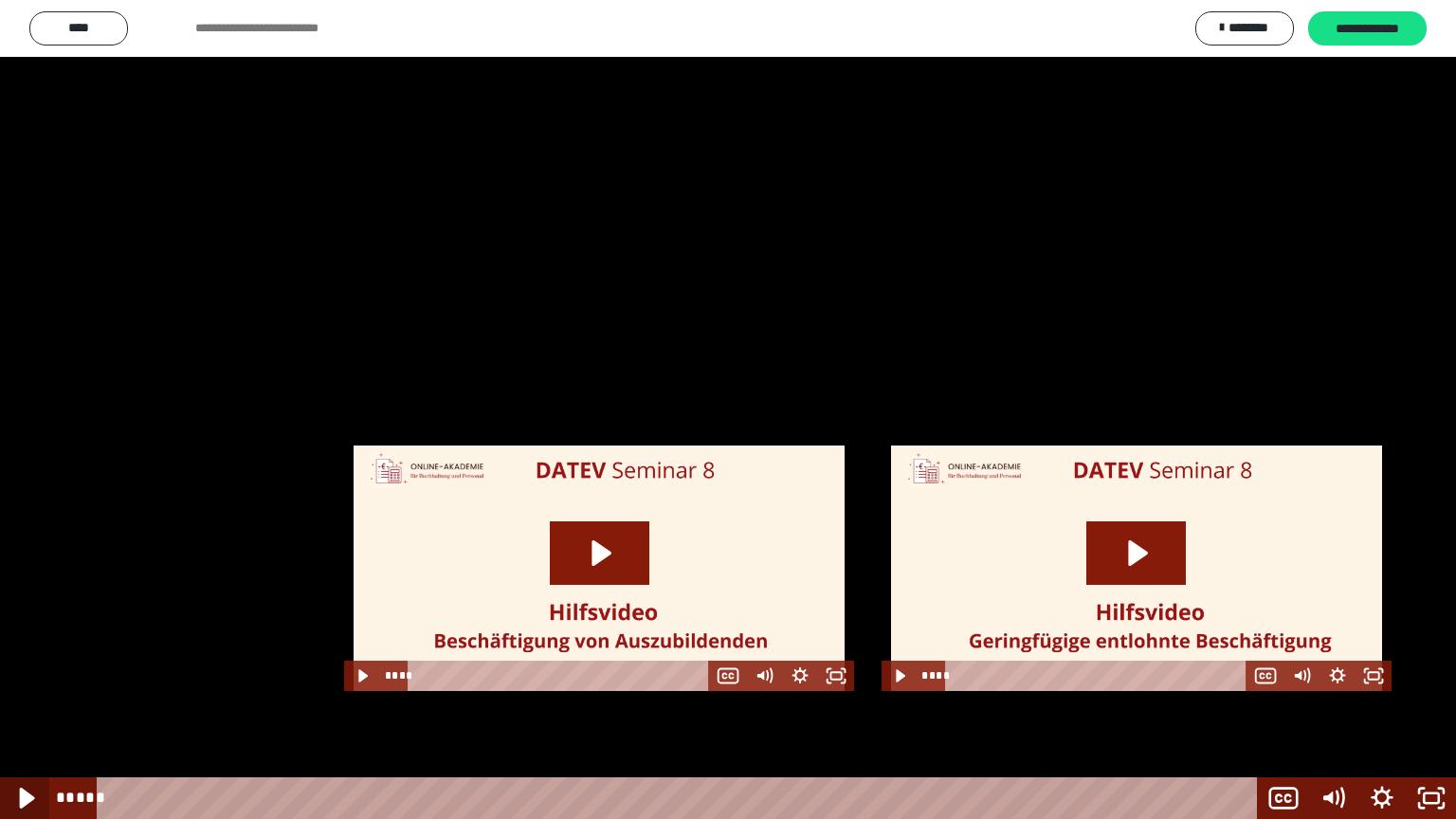 drag, startPoint x: 27, startPoint y: 800, endPoint x: 56, endPoint y: 783, distance: 33.615473 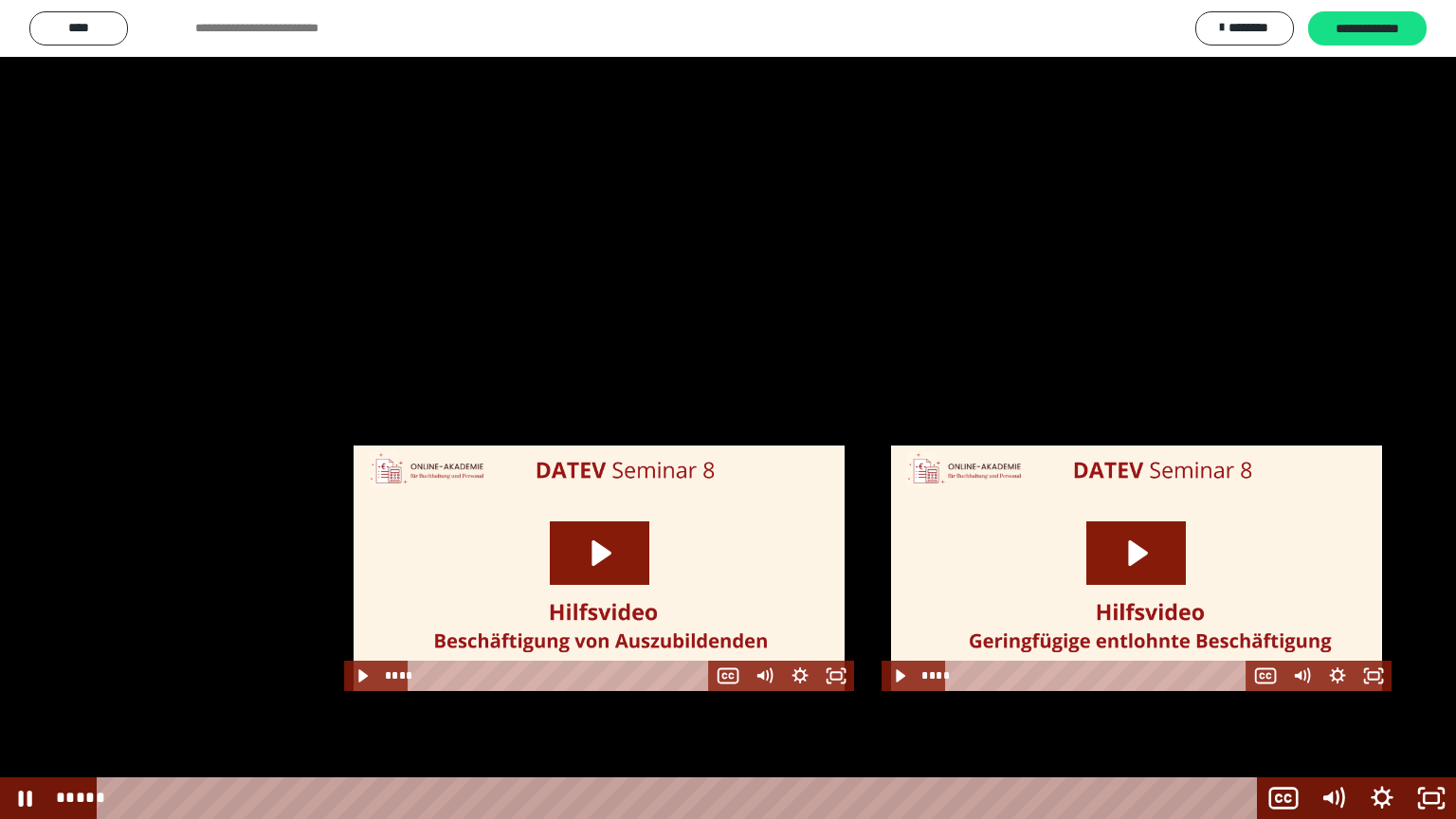 click at bounding box center [728, 410] 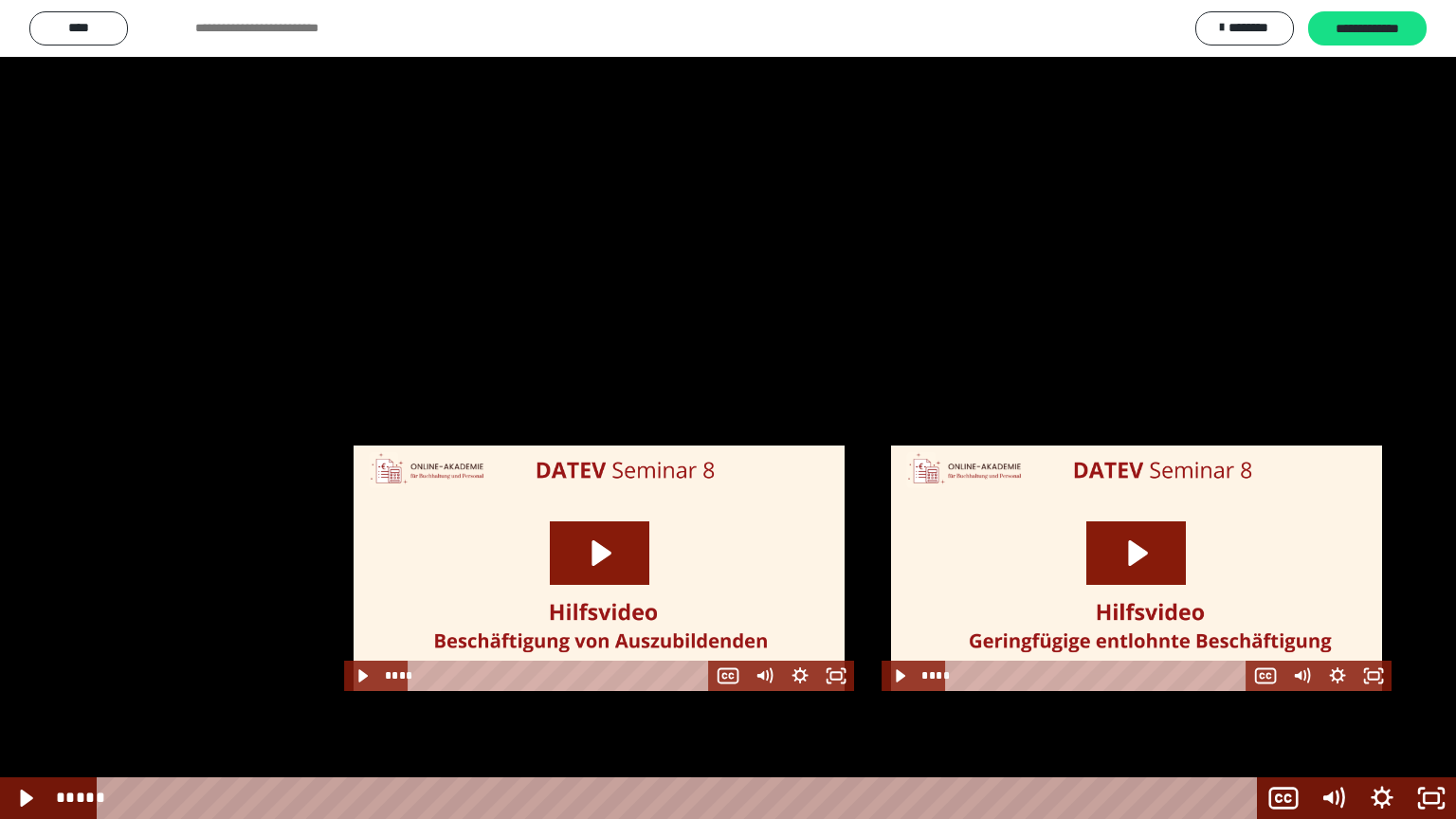 type 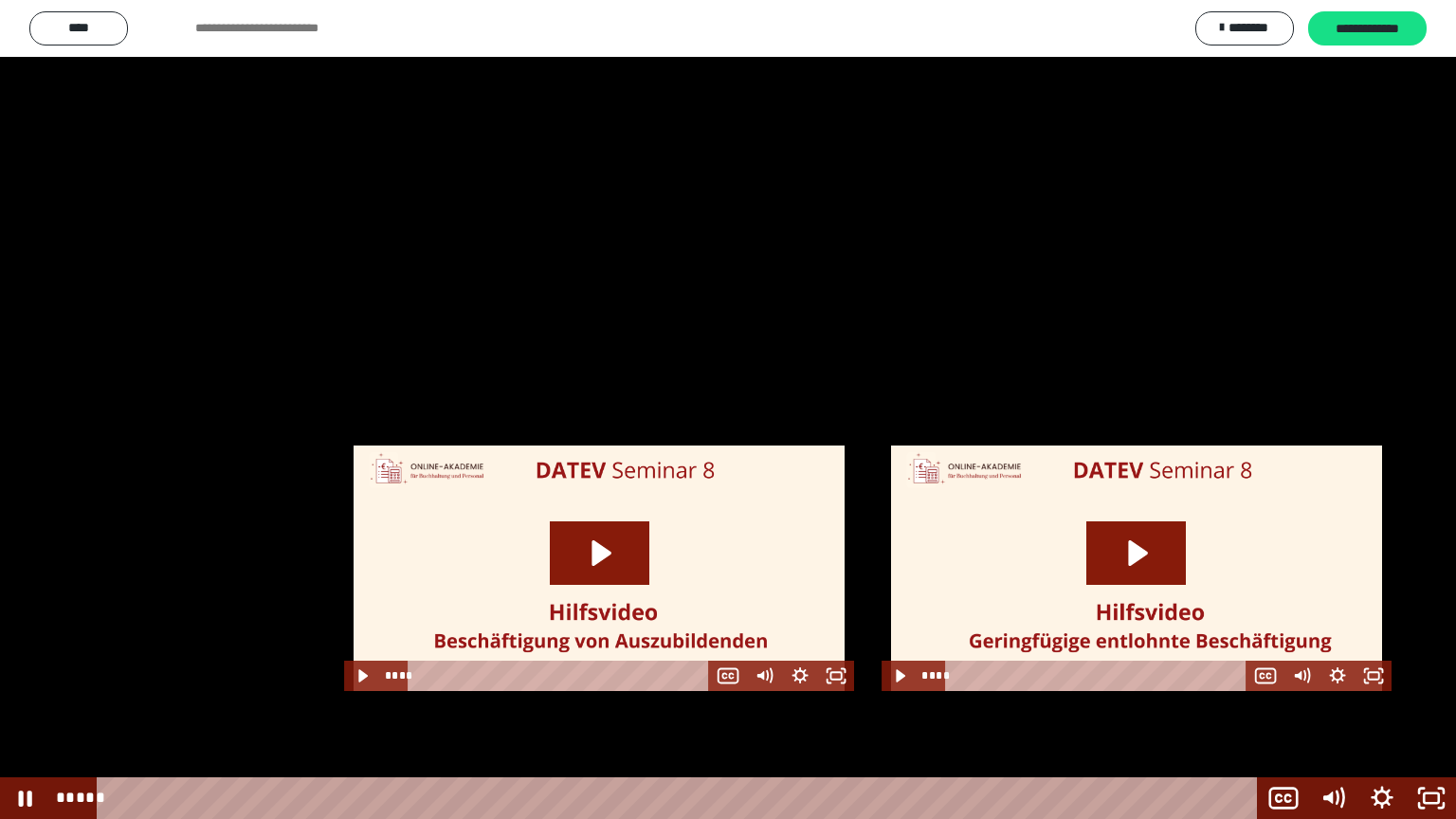 click at bounding box center (728, 410) 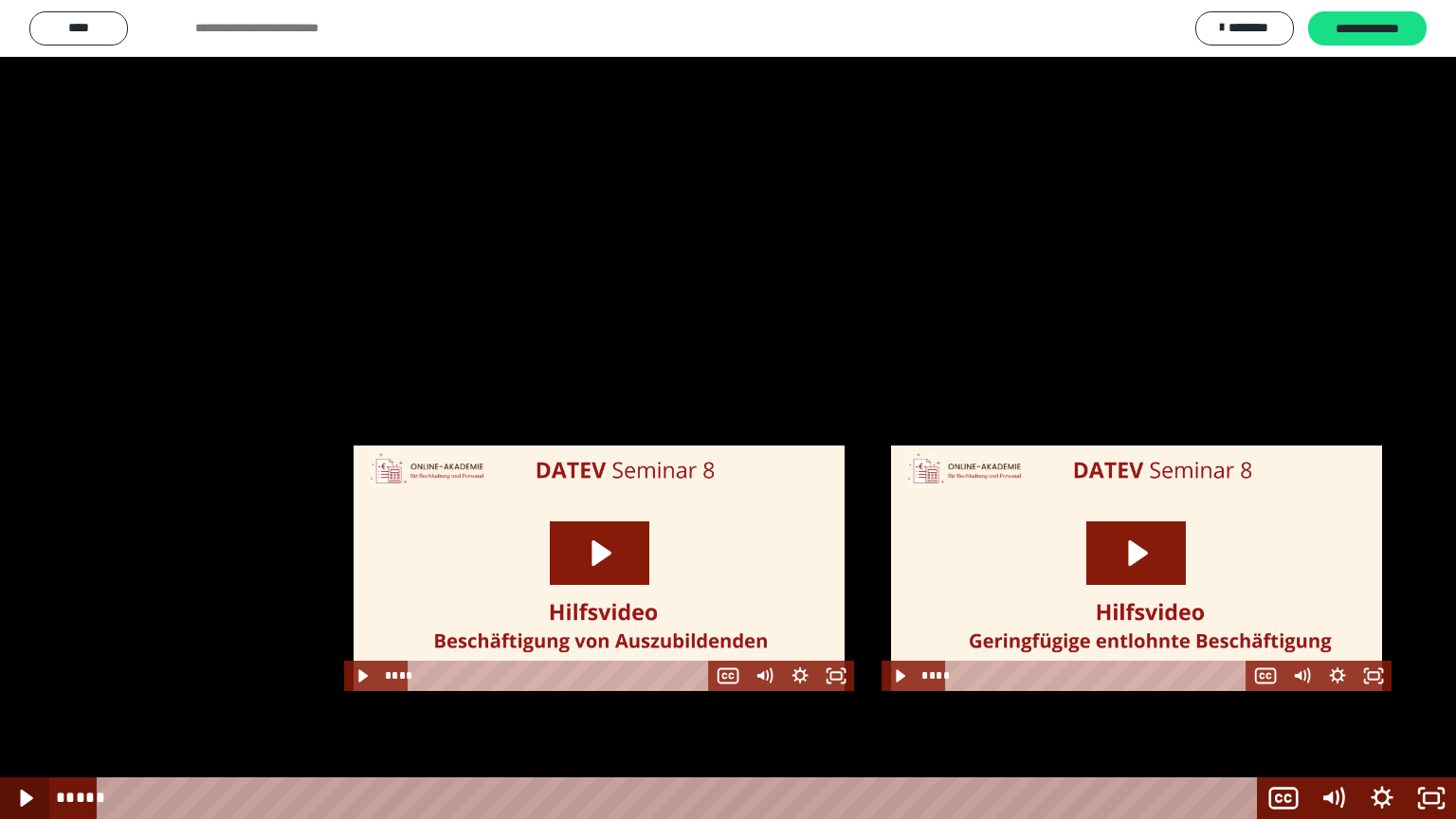 click 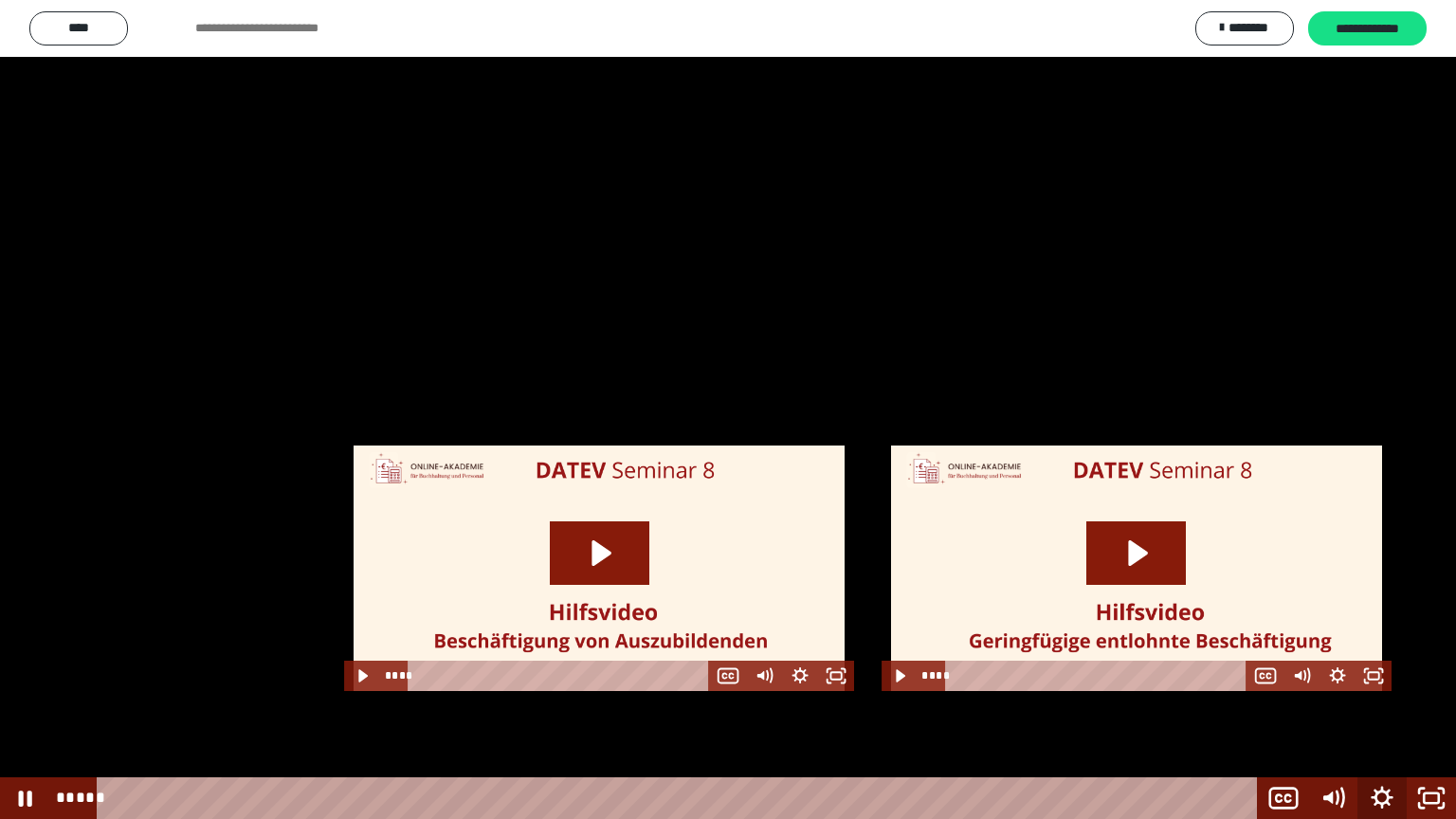 click 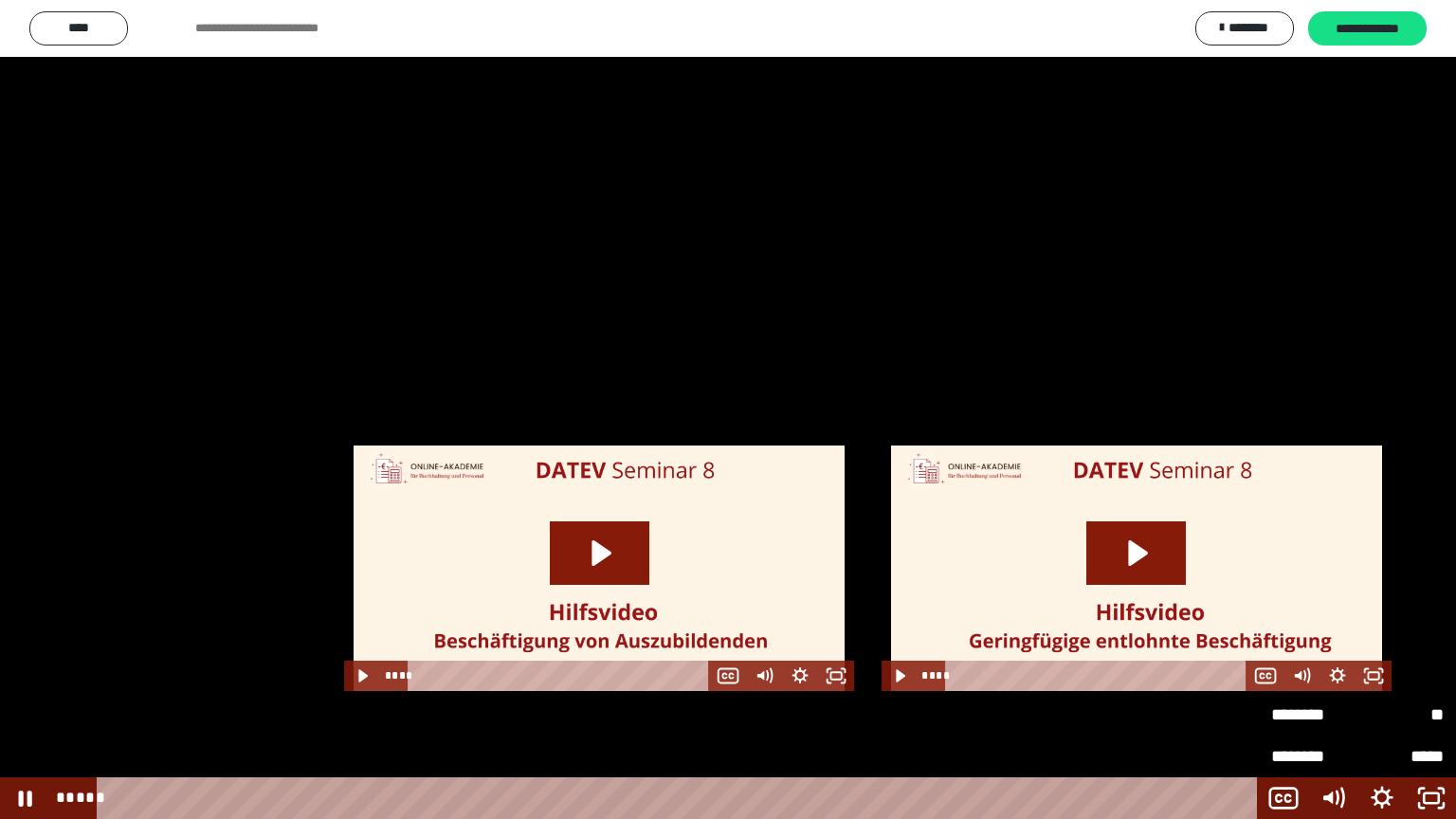 click on "********" at bounding box center (1314, 712) 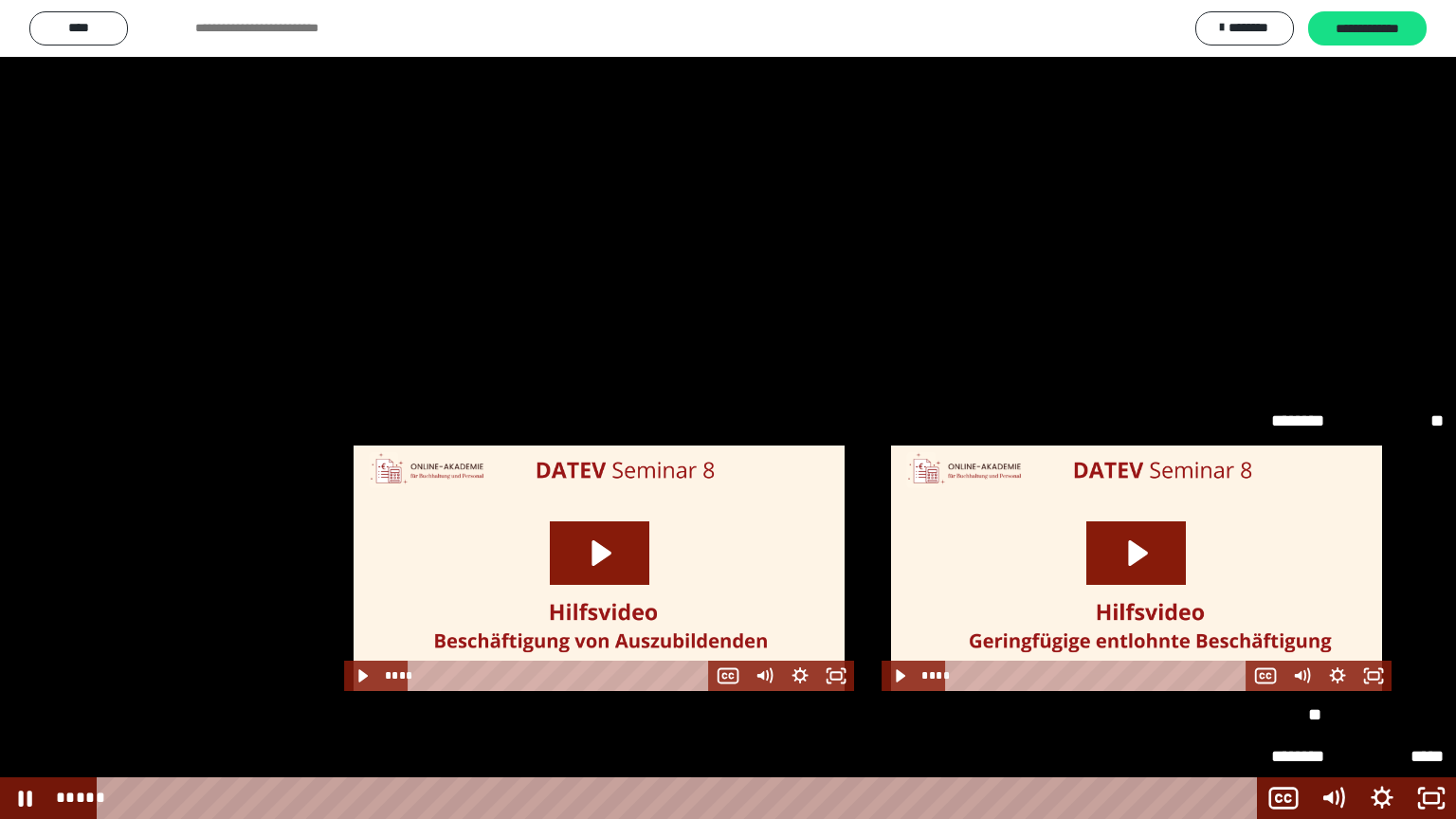 click on "**" at bounding box center [1357, 716] 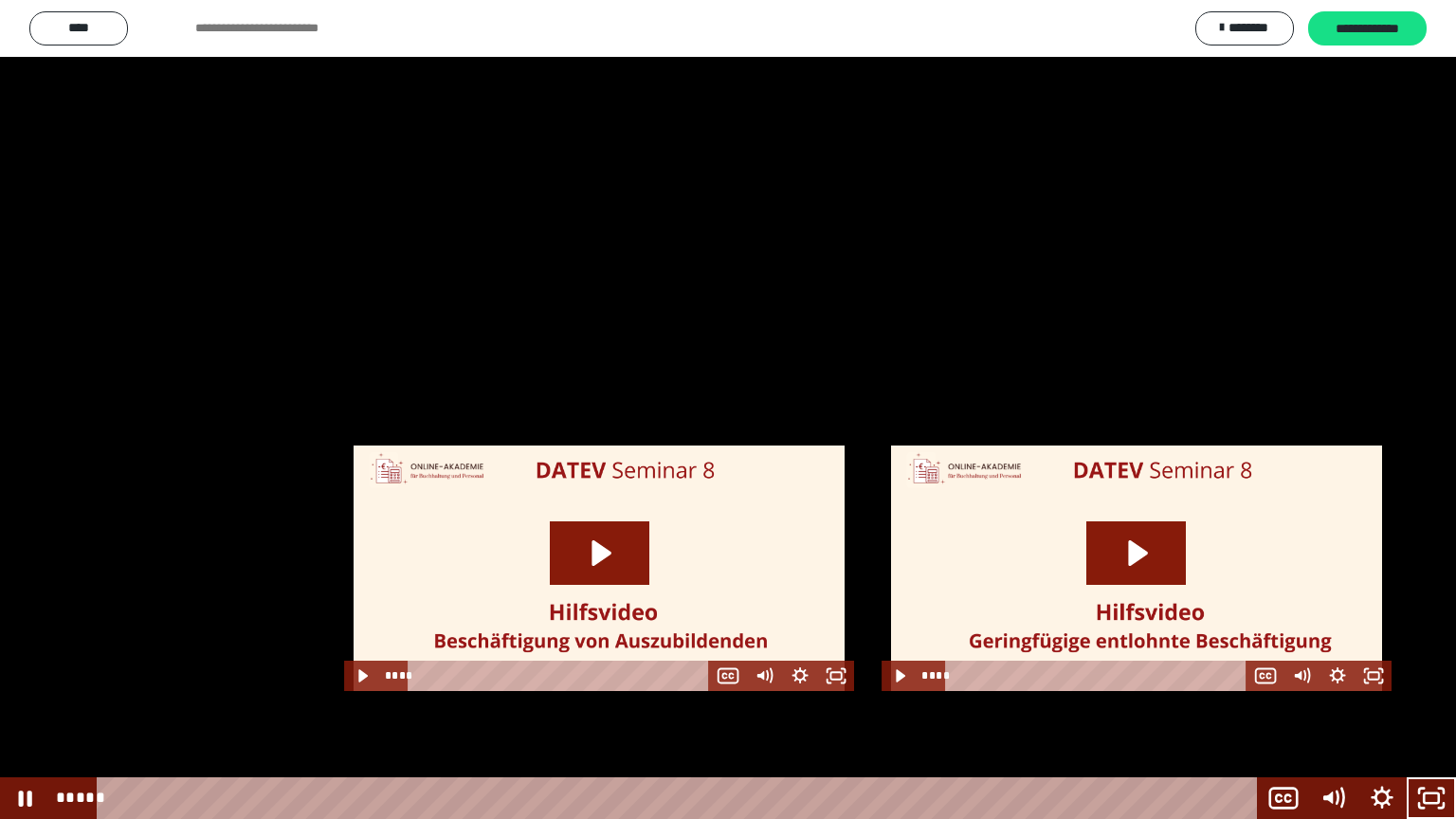 click at bounding box center [728, 410] 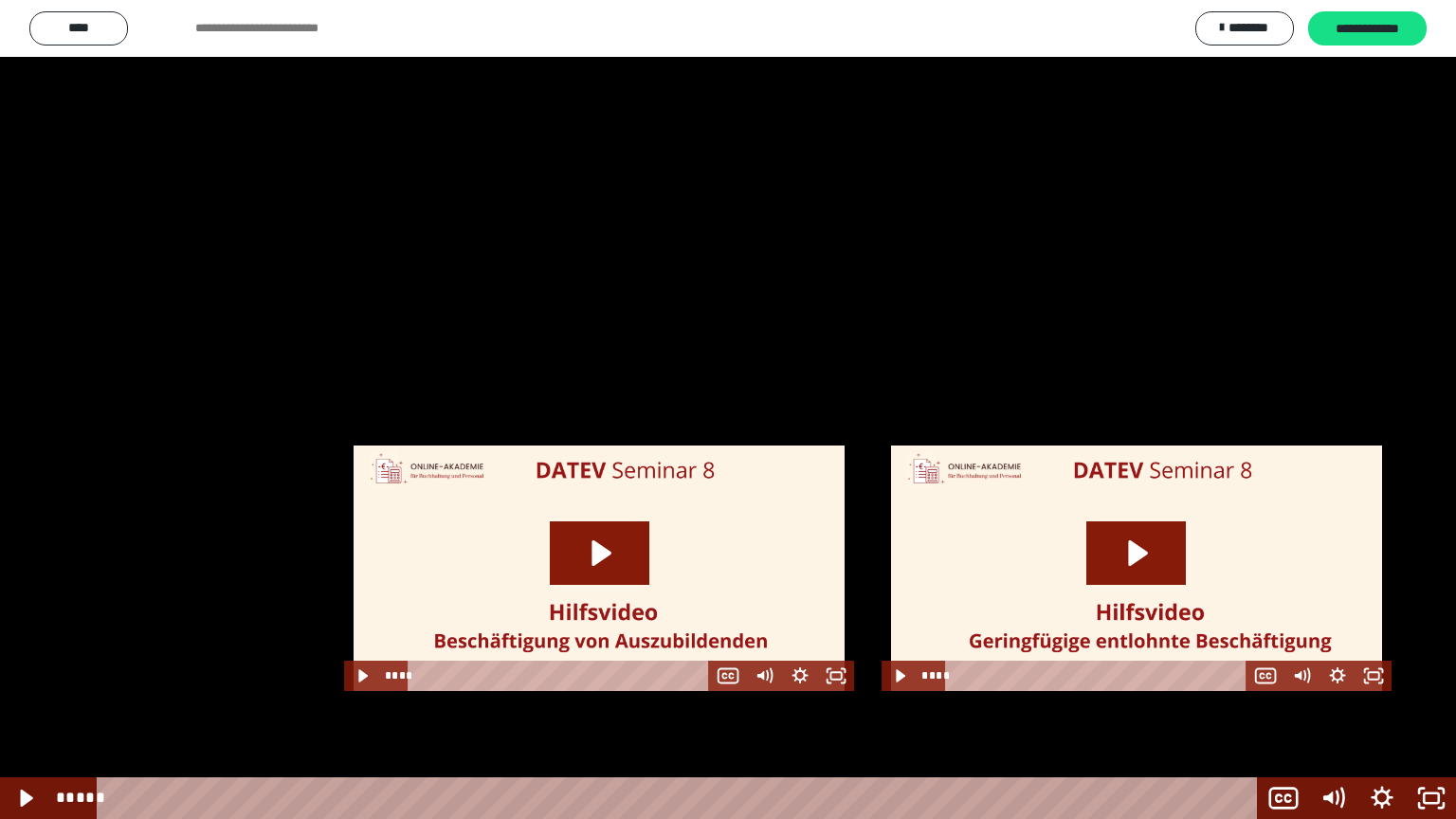 click at bounding box center [728, 410] 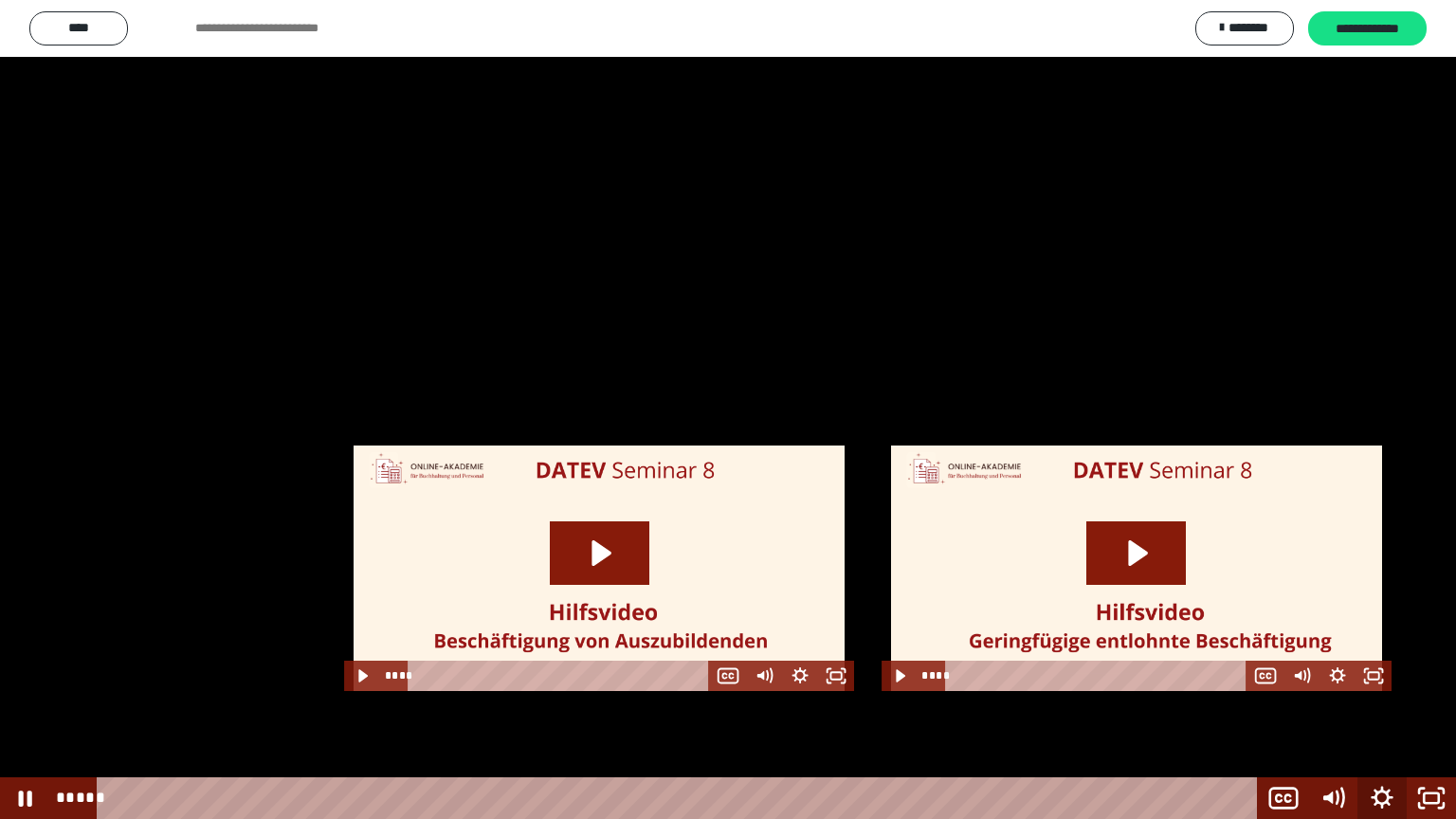 click 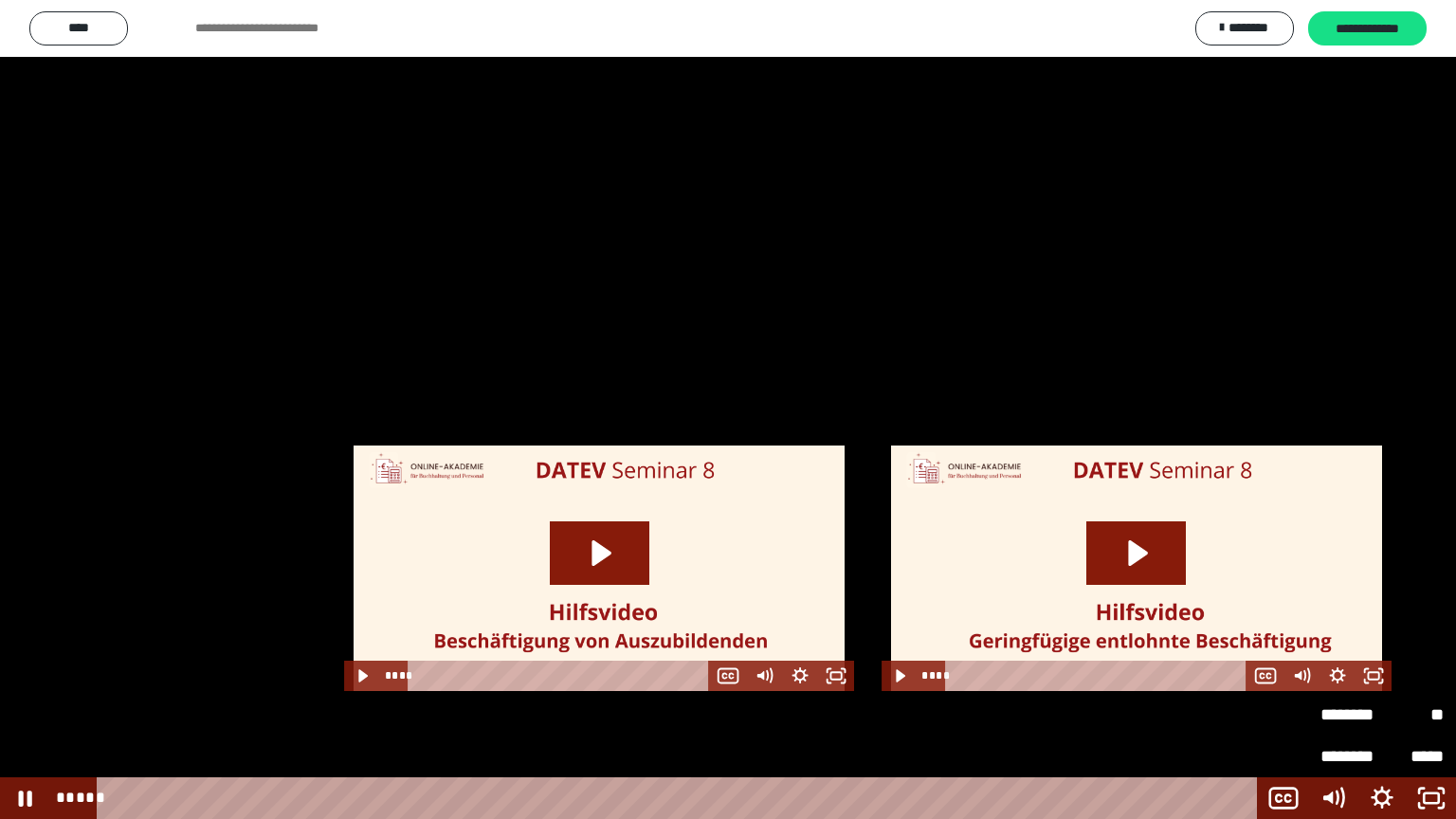 click on "********" at bounding box center [1351, 715] 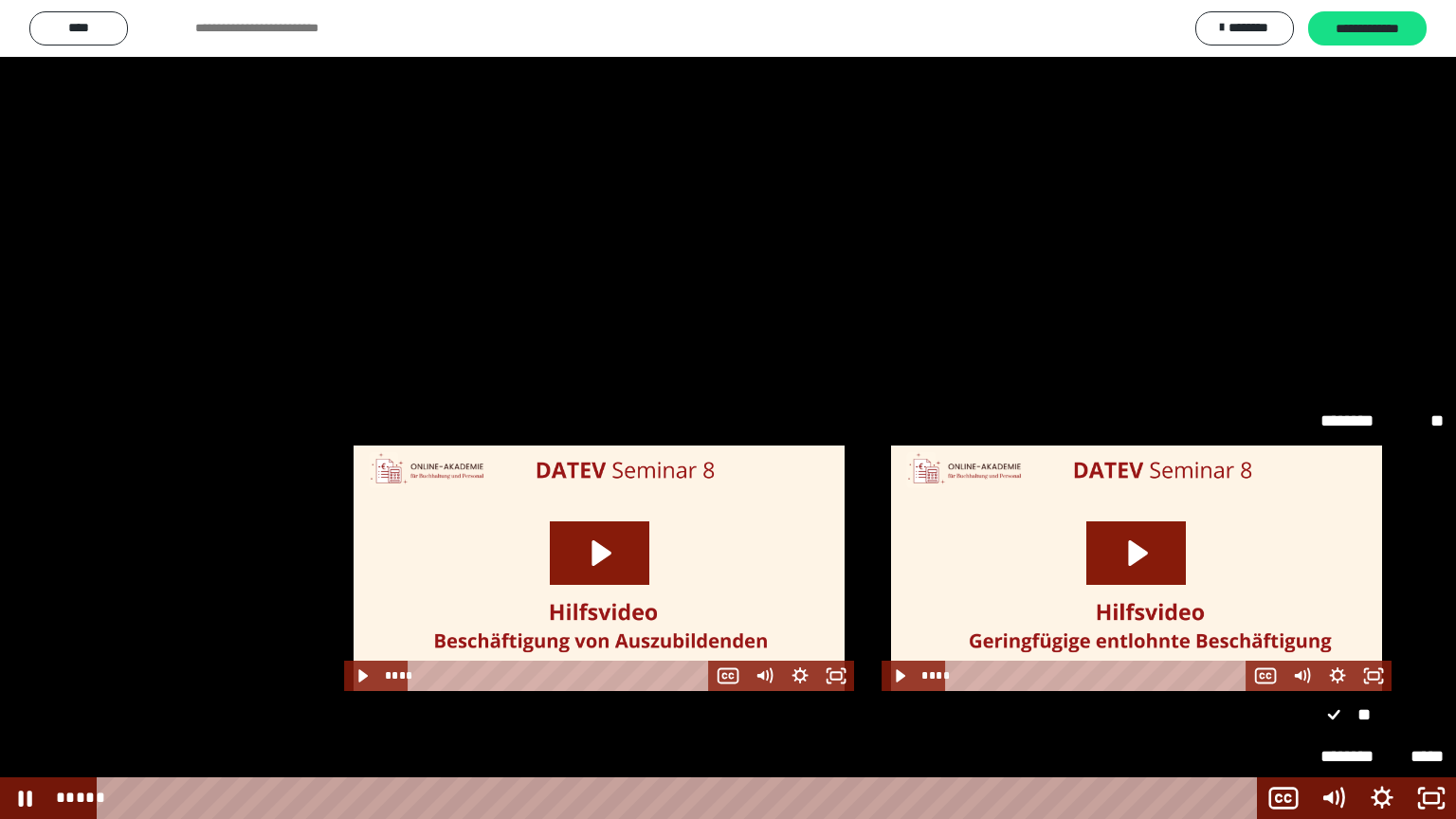 click on "**" at bounding box center [1382, 548] 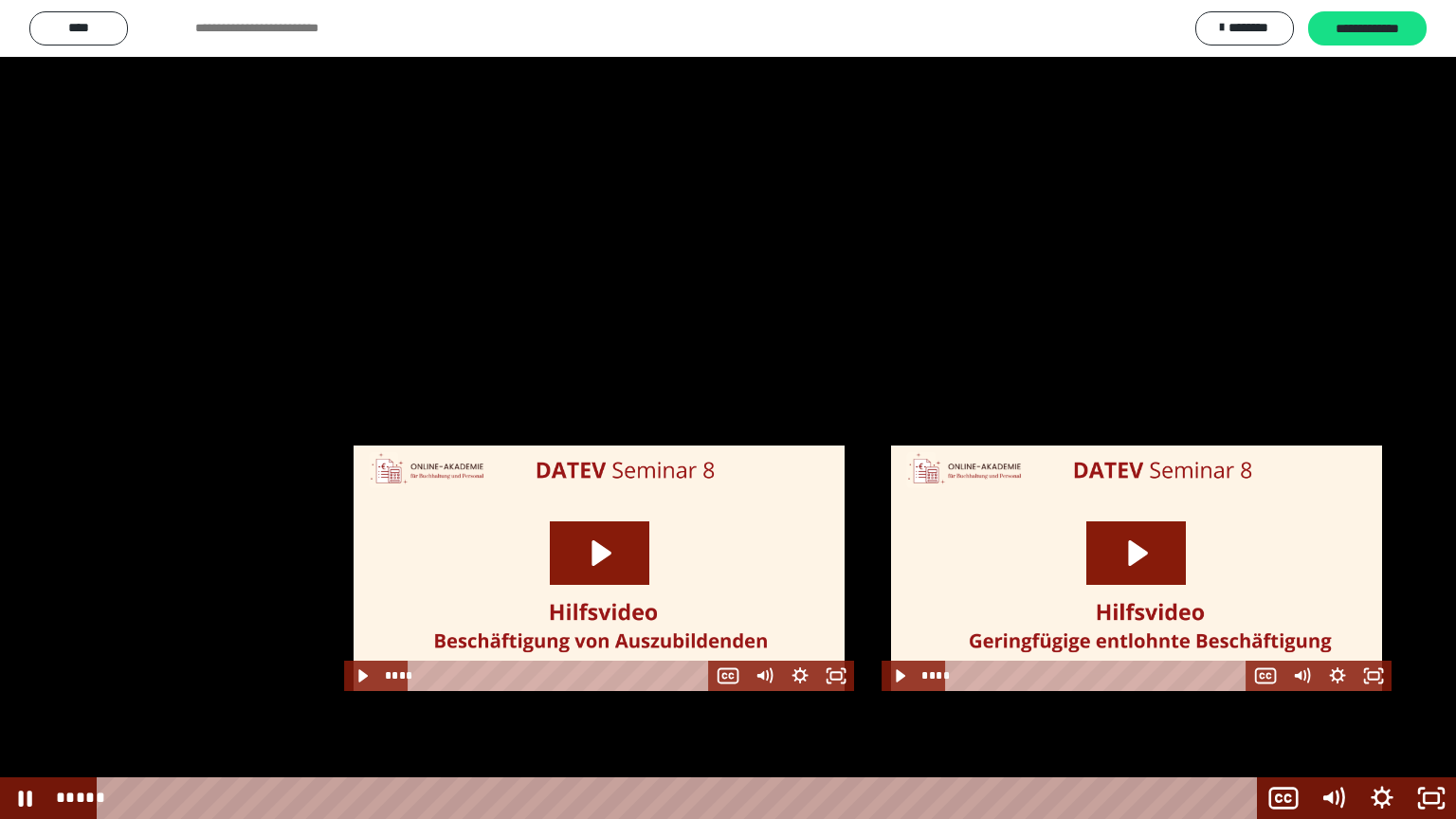 click at bounding box center (728, 410) 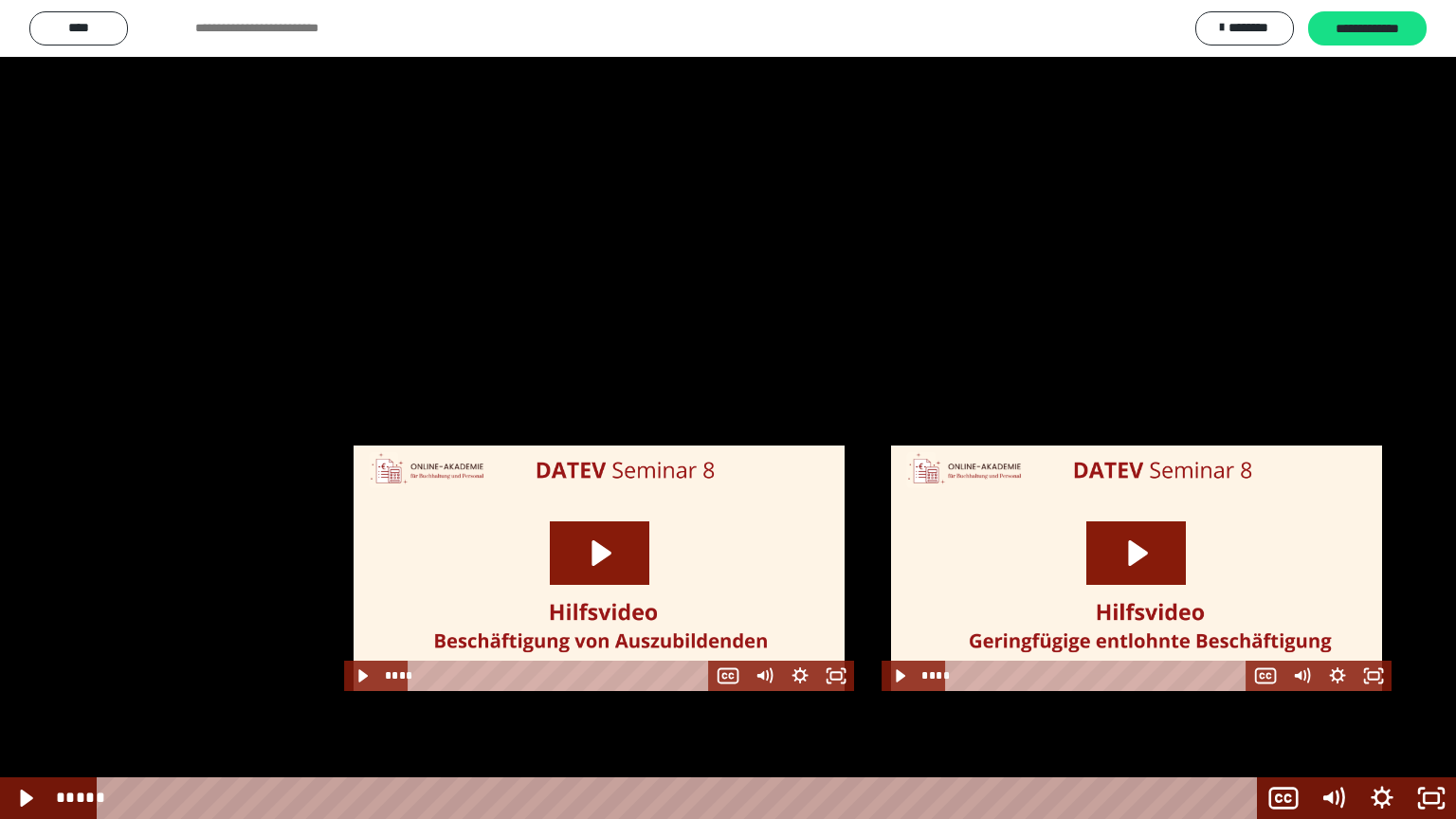 click at bounding box center [728, 410] 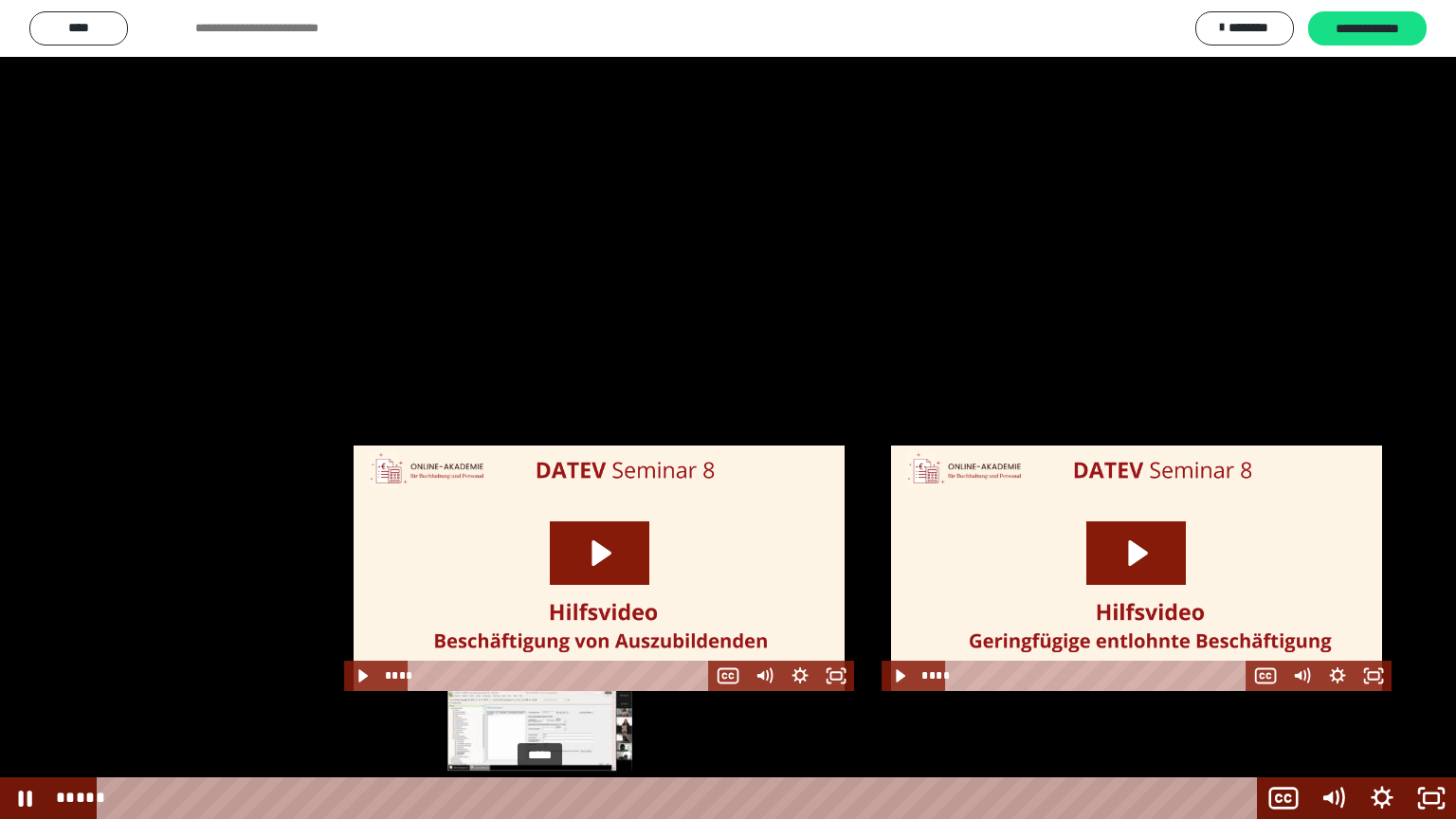 click at bounding box center [534, 798] 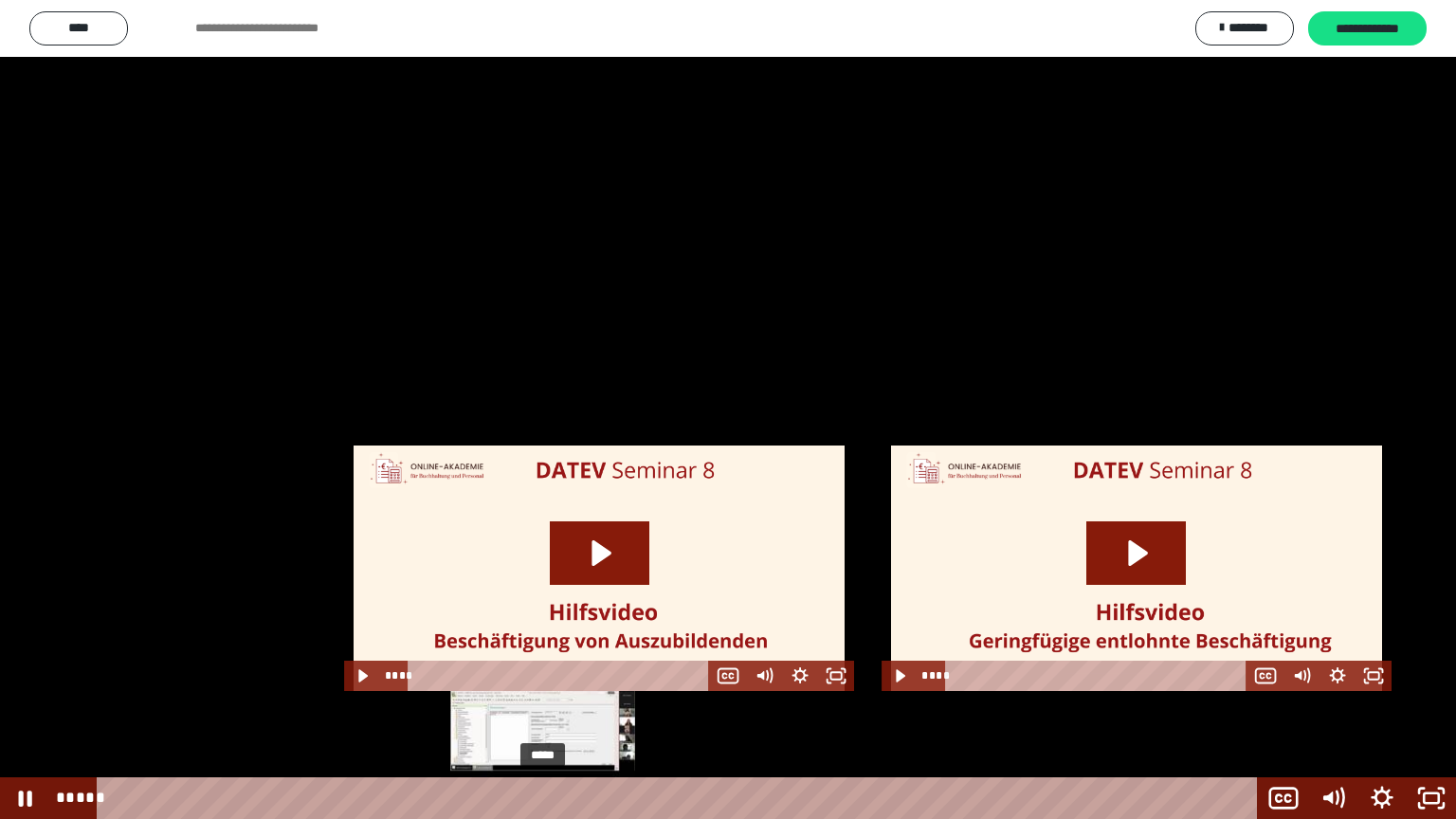 click at bounding box center (540, 798) 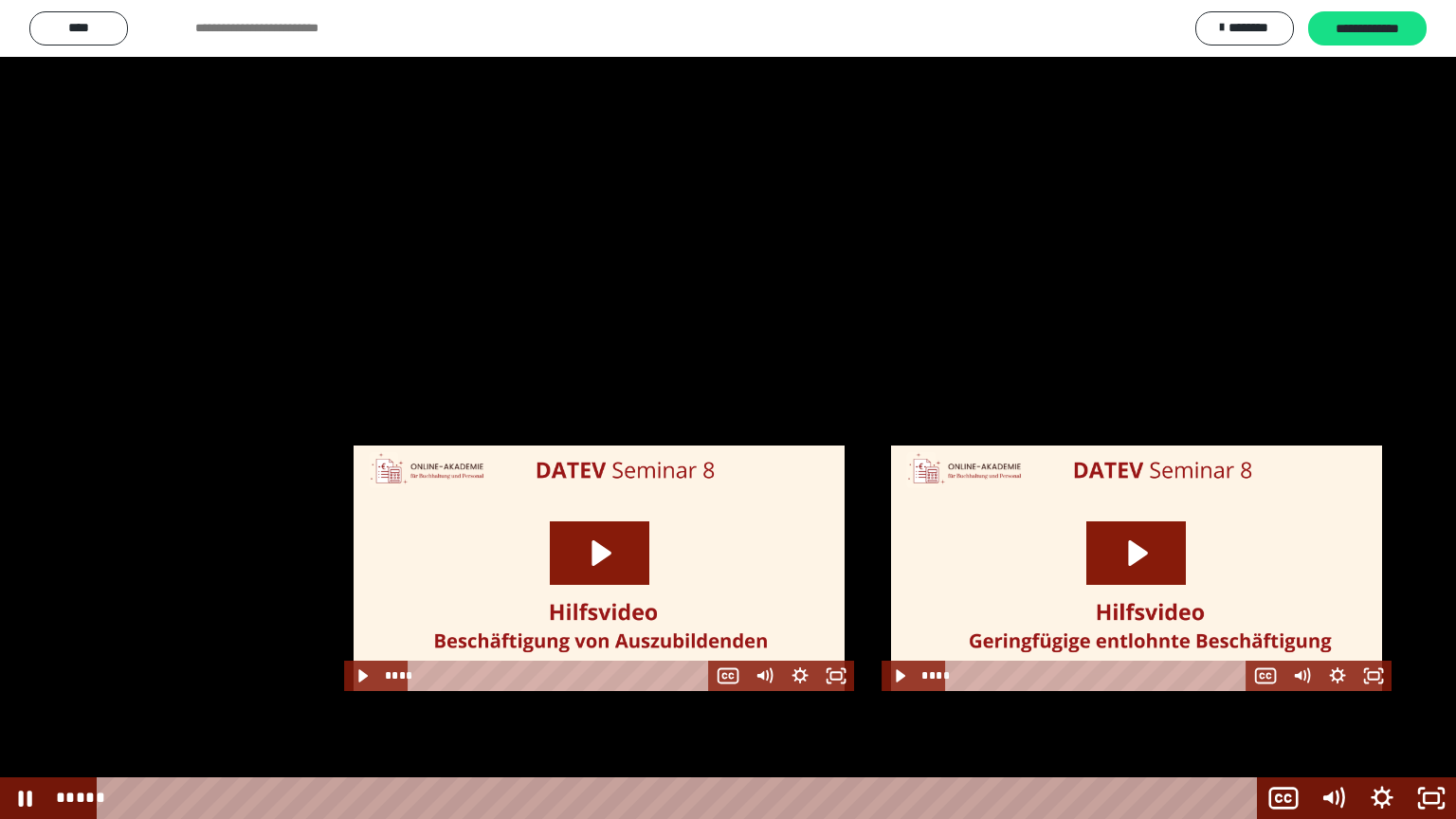 click at bounding box center [728, 410] 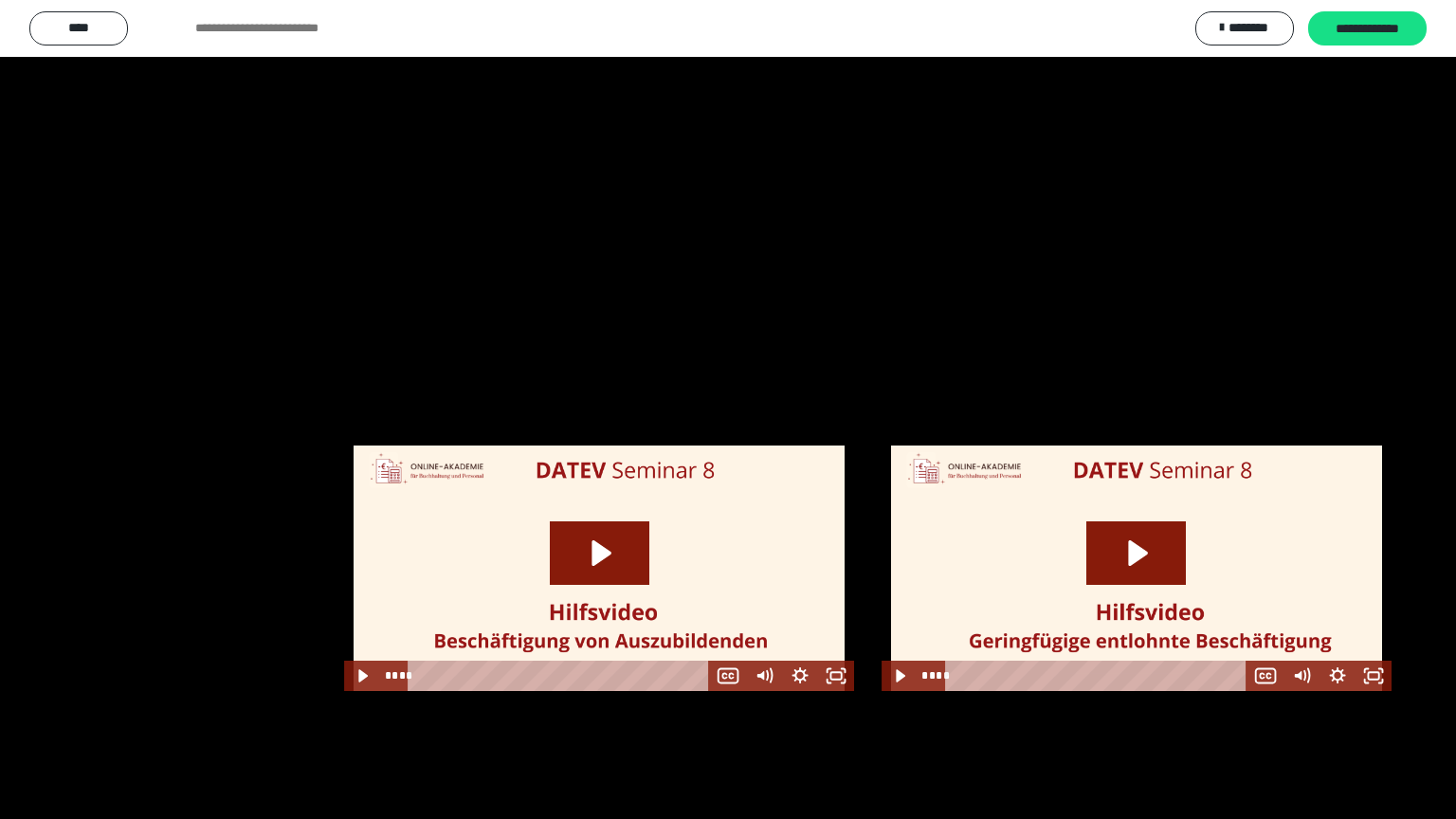 click at bounding box center [728, 410] 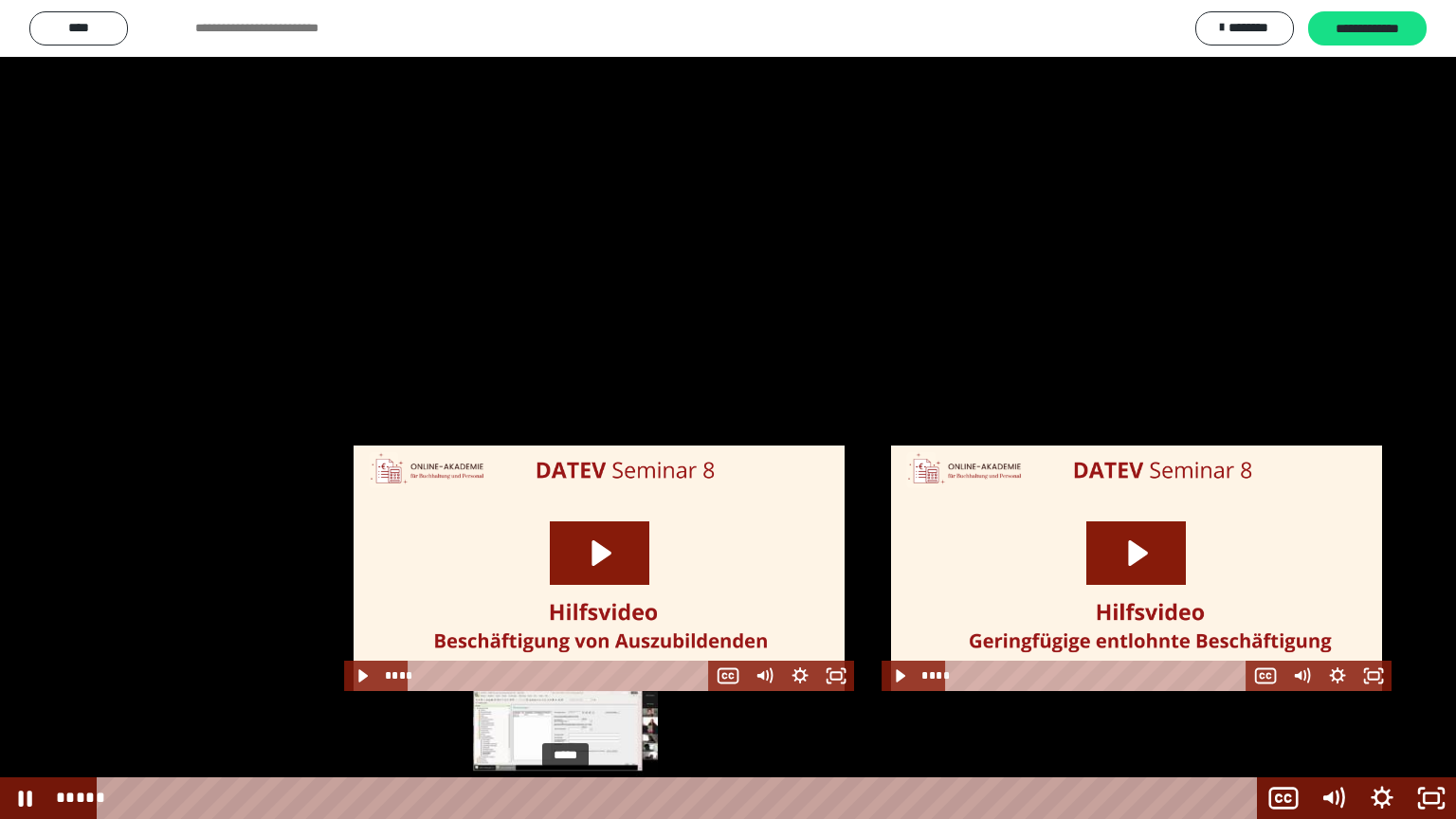 click on "*****" at bounding box center (681, 798) 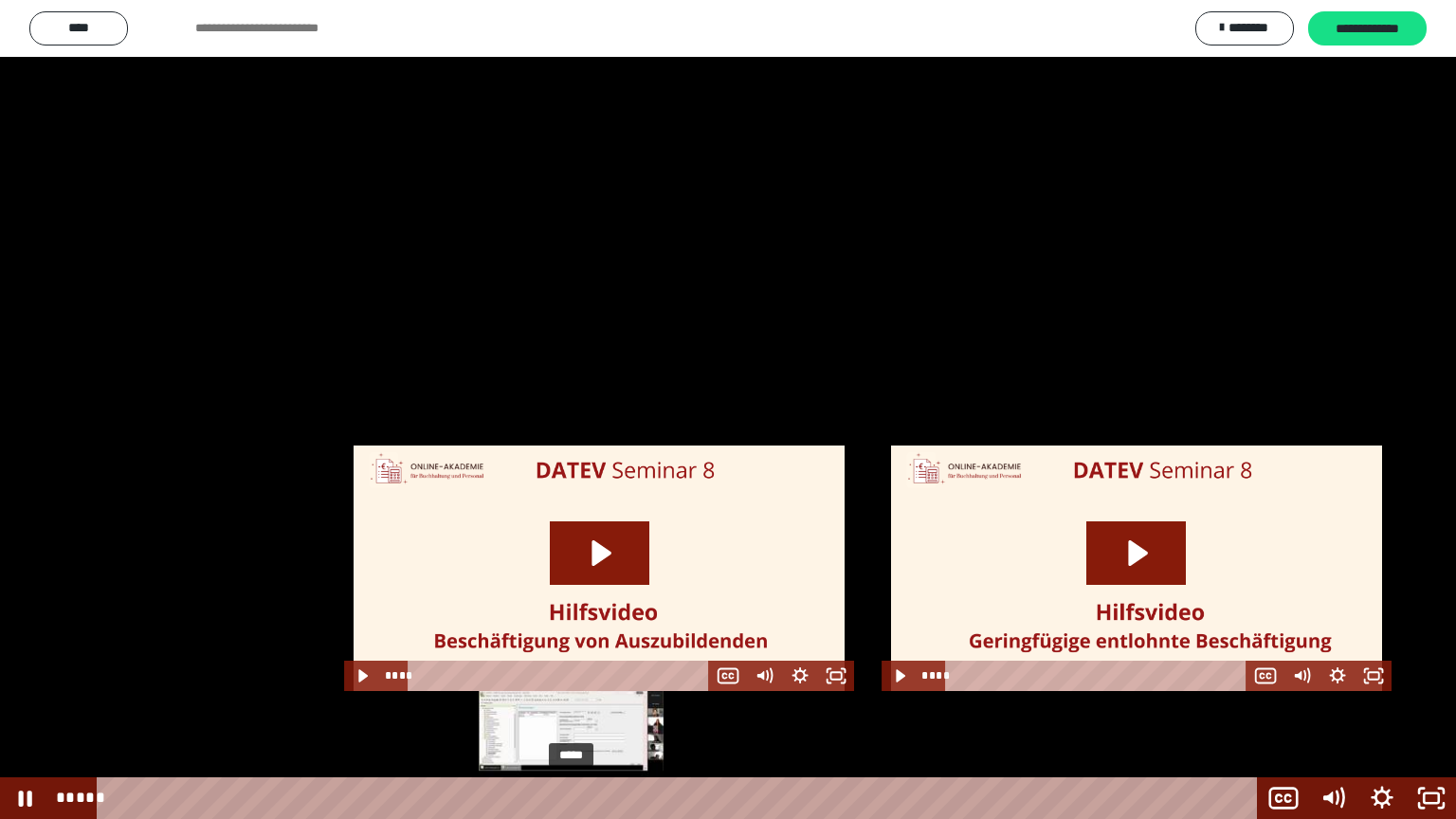 click at bounding box center (571, 798) 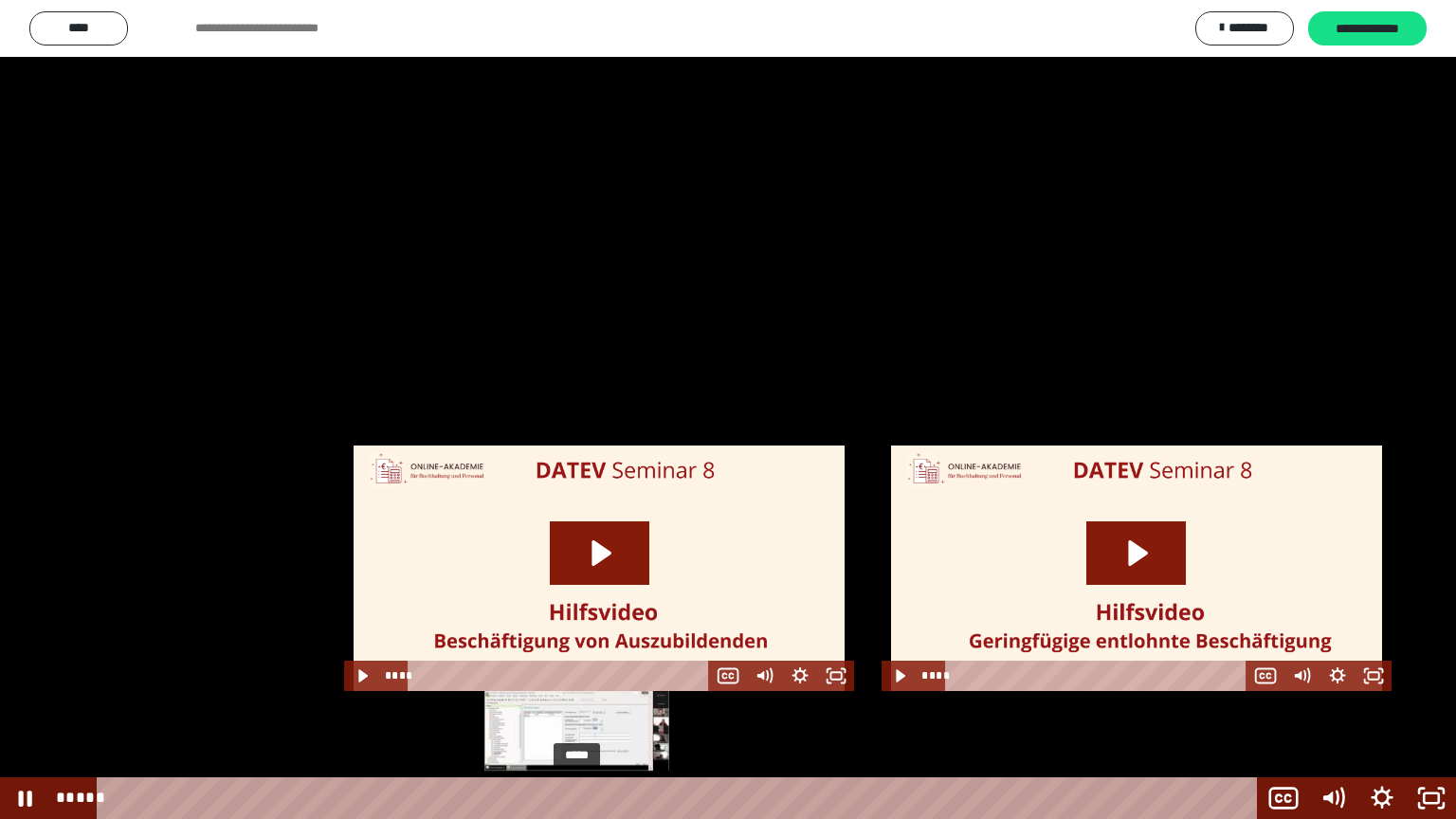 click at bounding box center [571, 798] 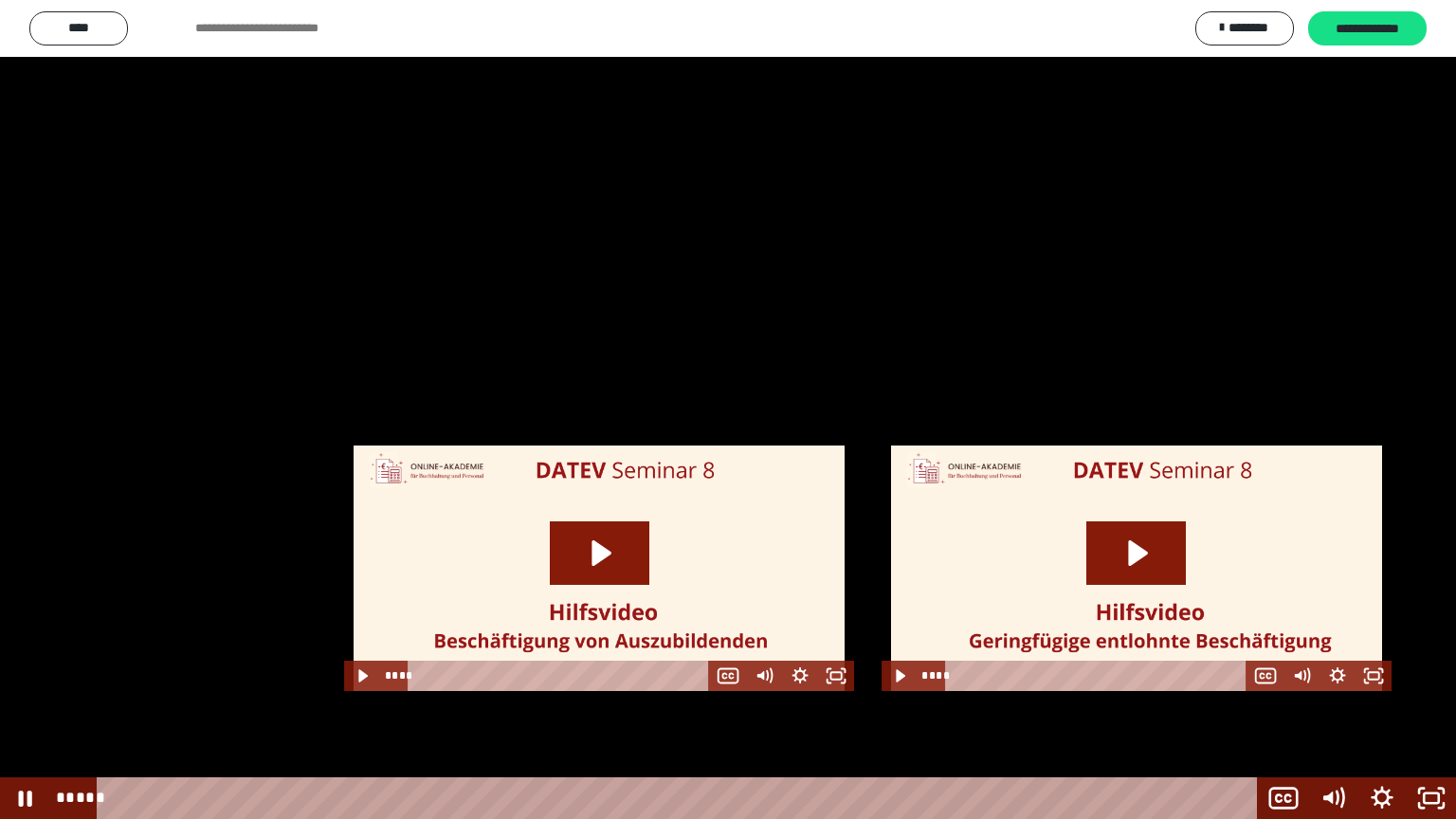click at bounding box center (728, 410) 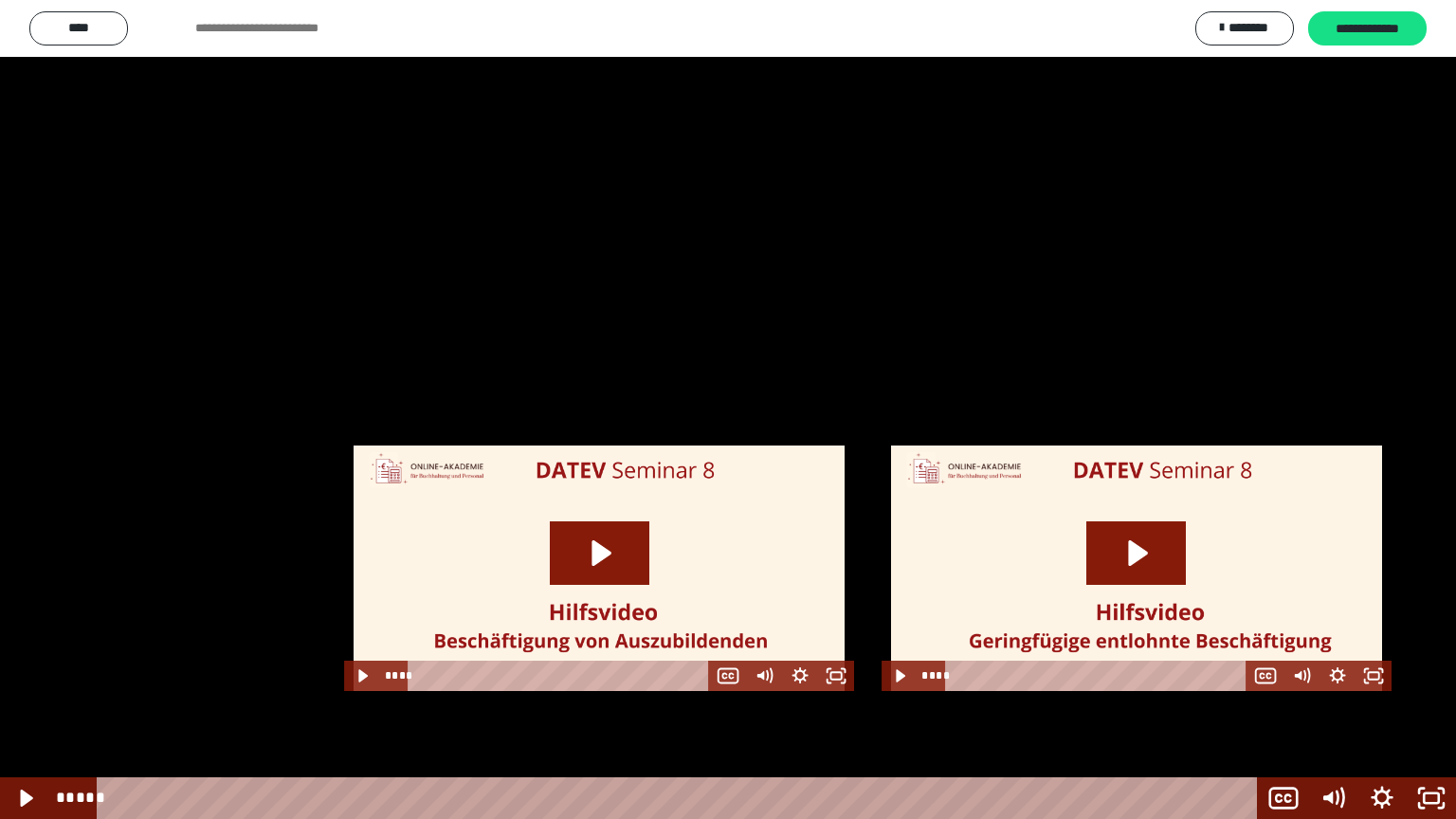 click at bounding box center [728, 410] 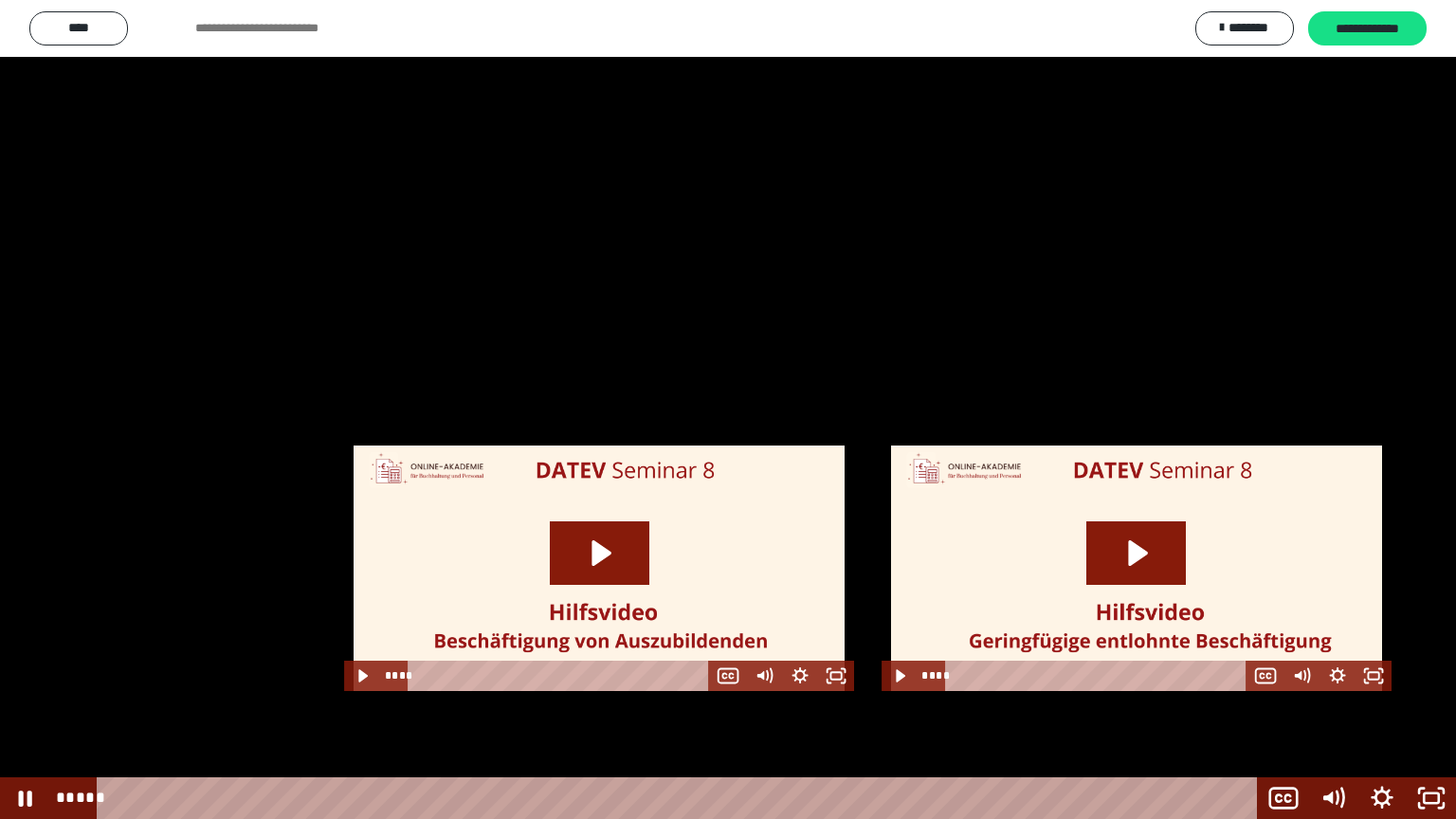 click at bounding box center (728, 410) 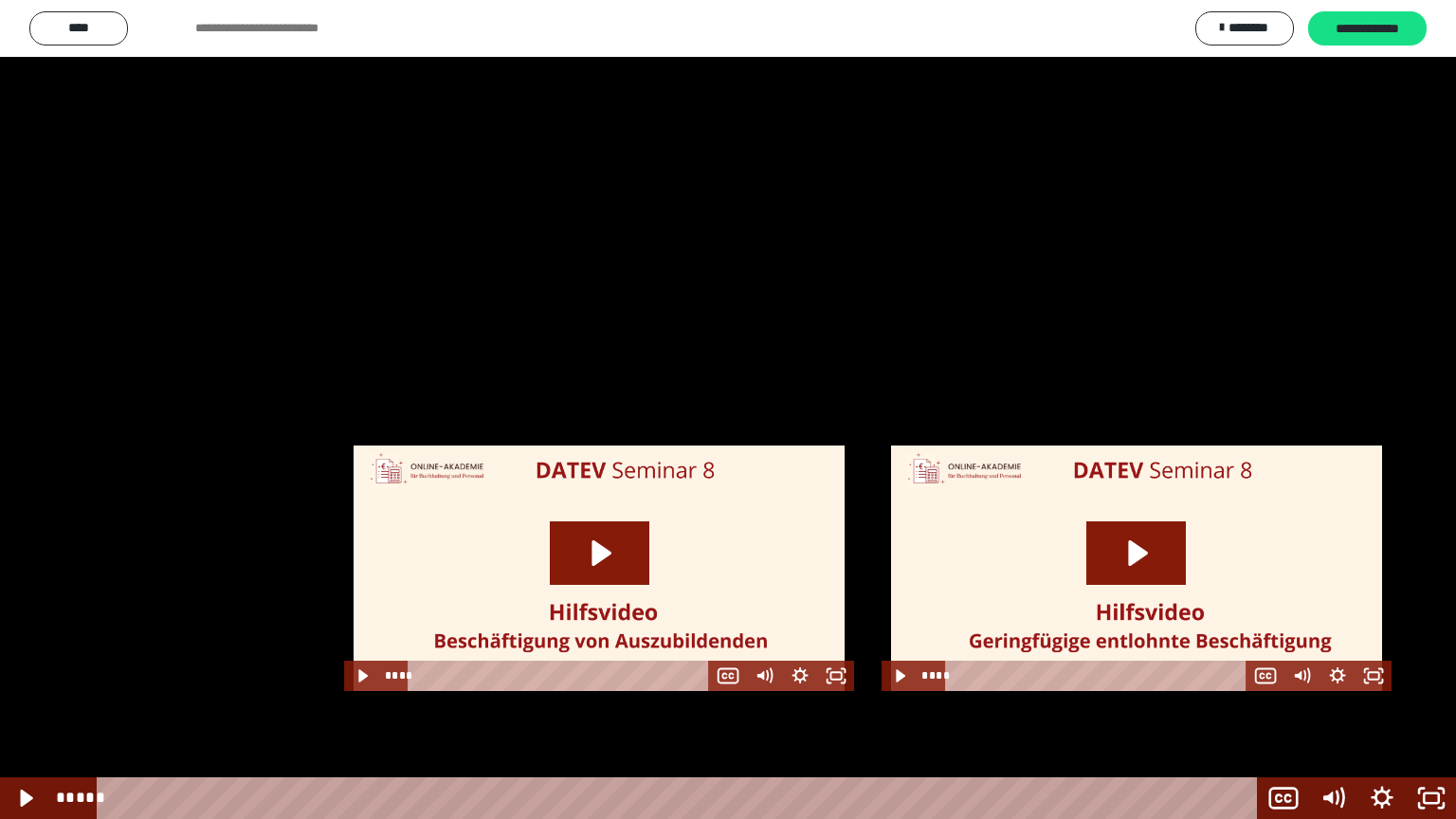 click at bounding box center [728, 410] 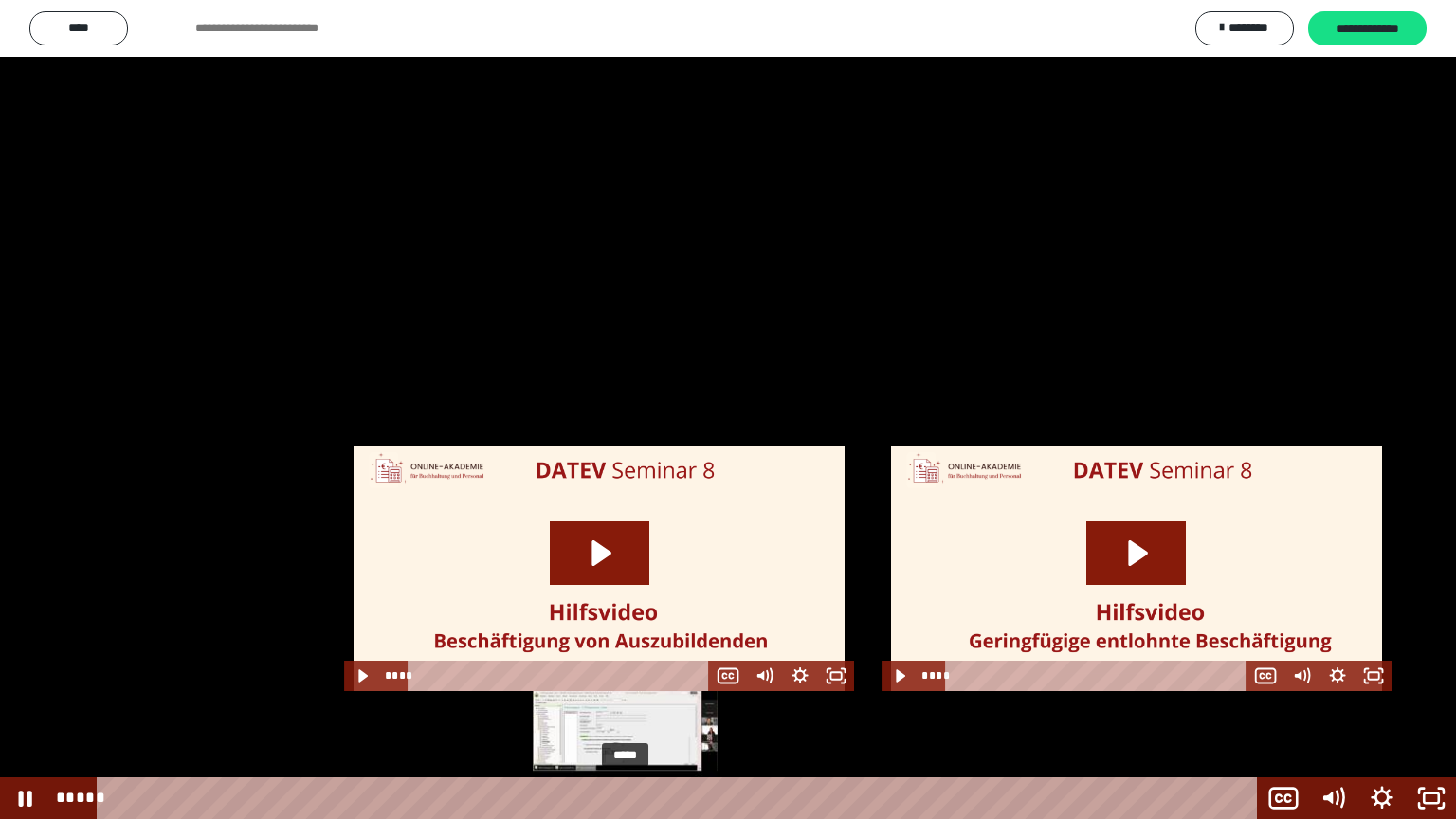click at bounding box center (625, 798) 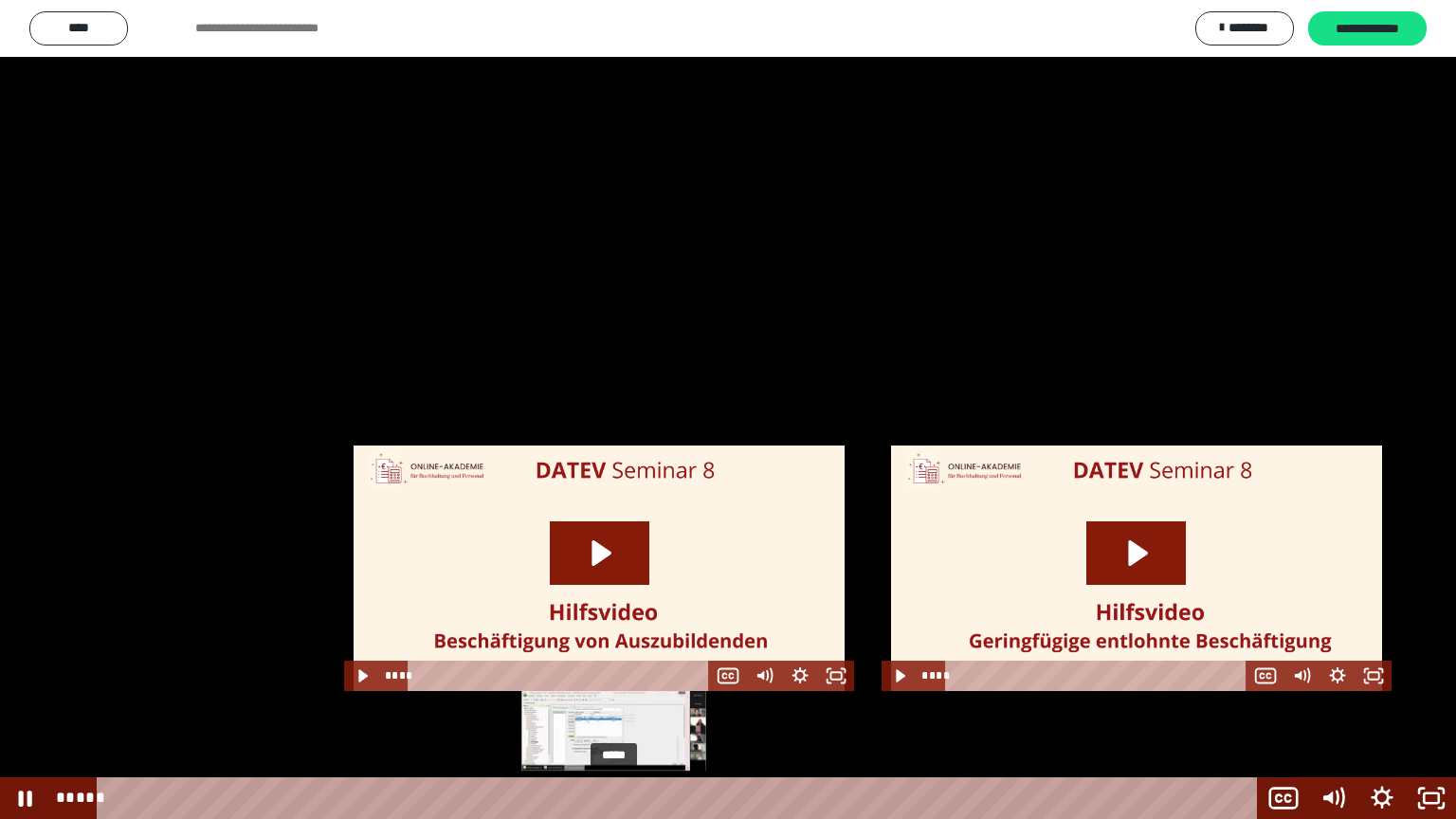 click on "*****" at bounding box center (681, 798) 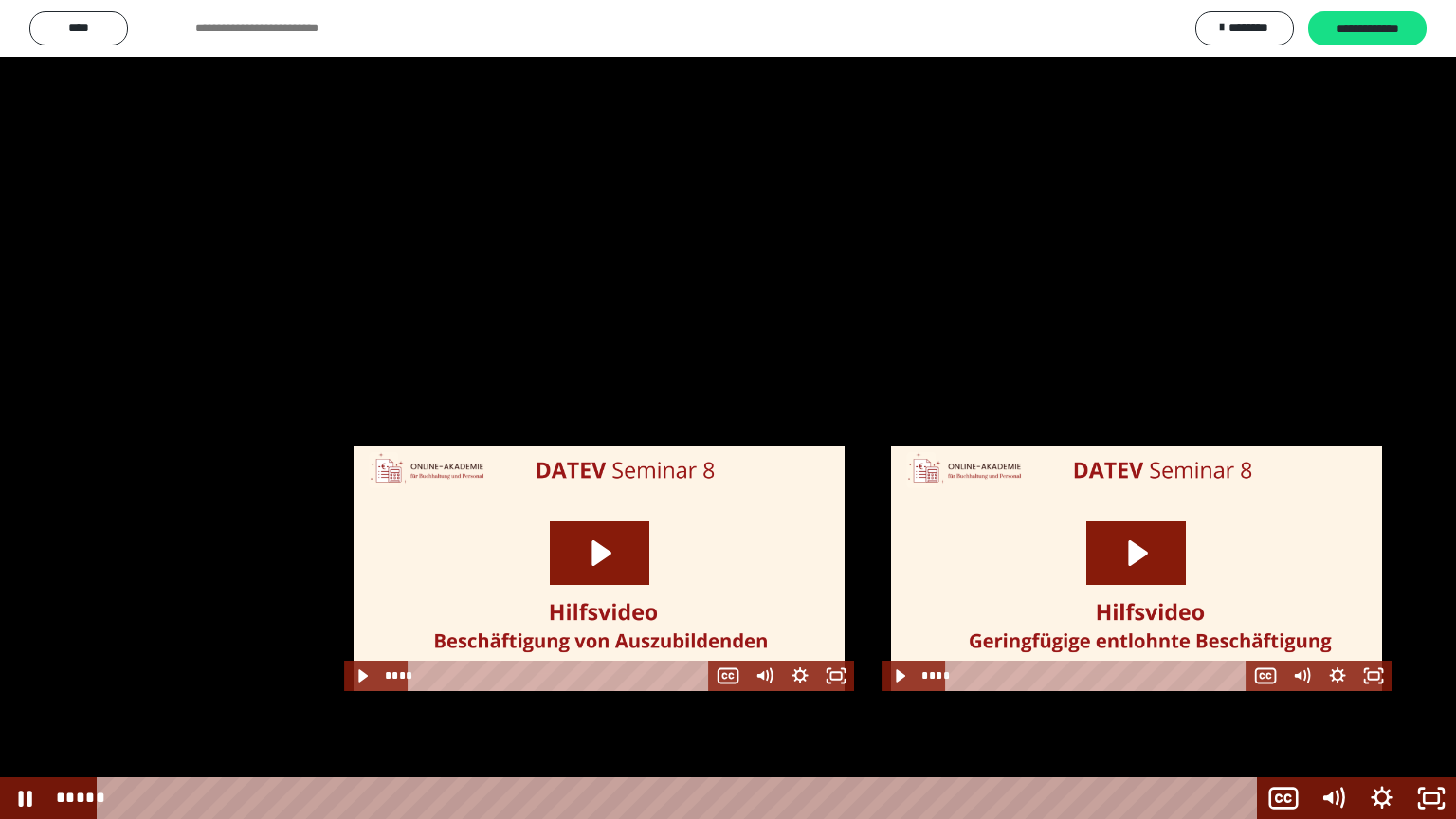 click at bounding box center (728, 410) 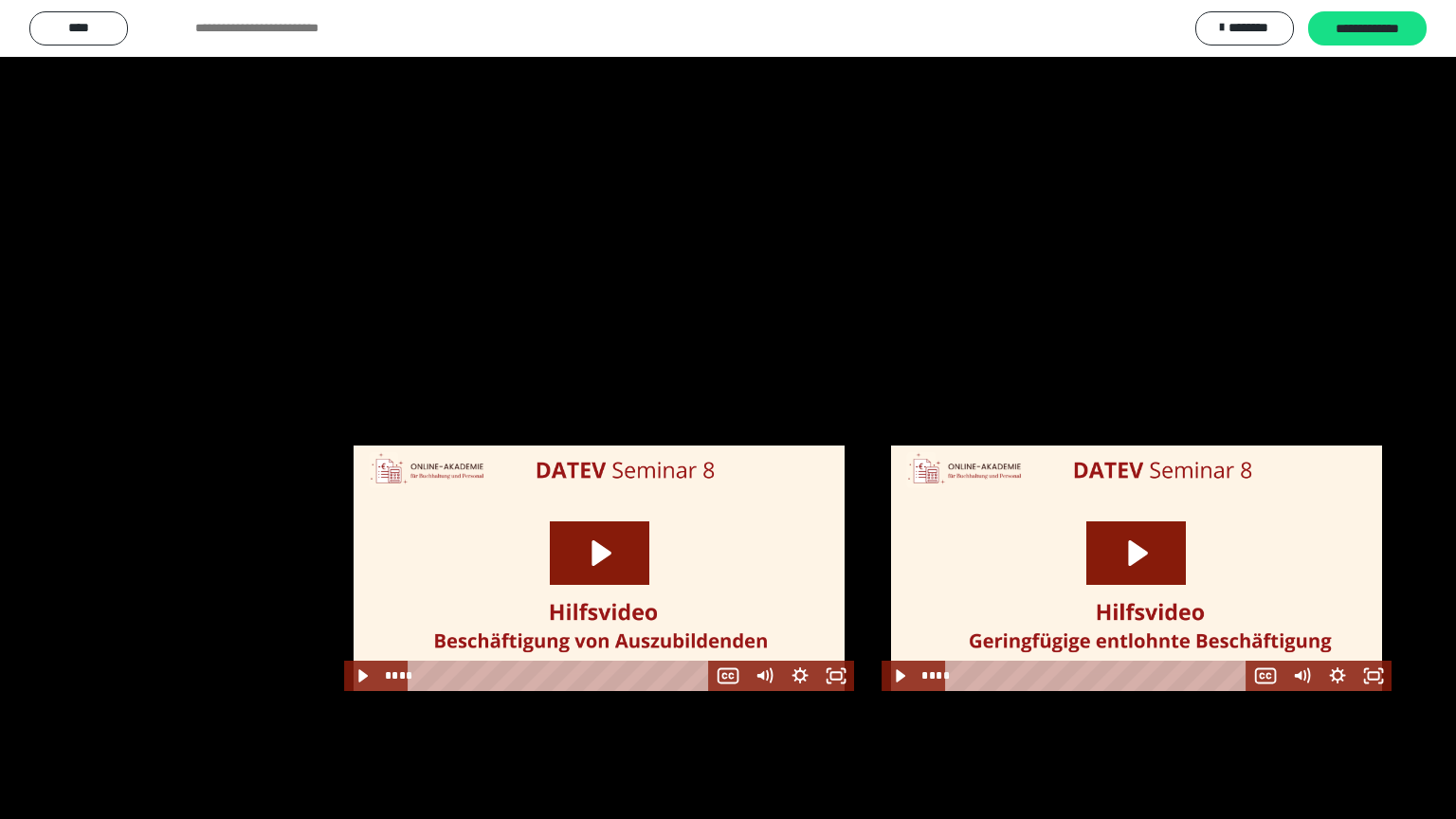 click at bounding box center (728, 410) 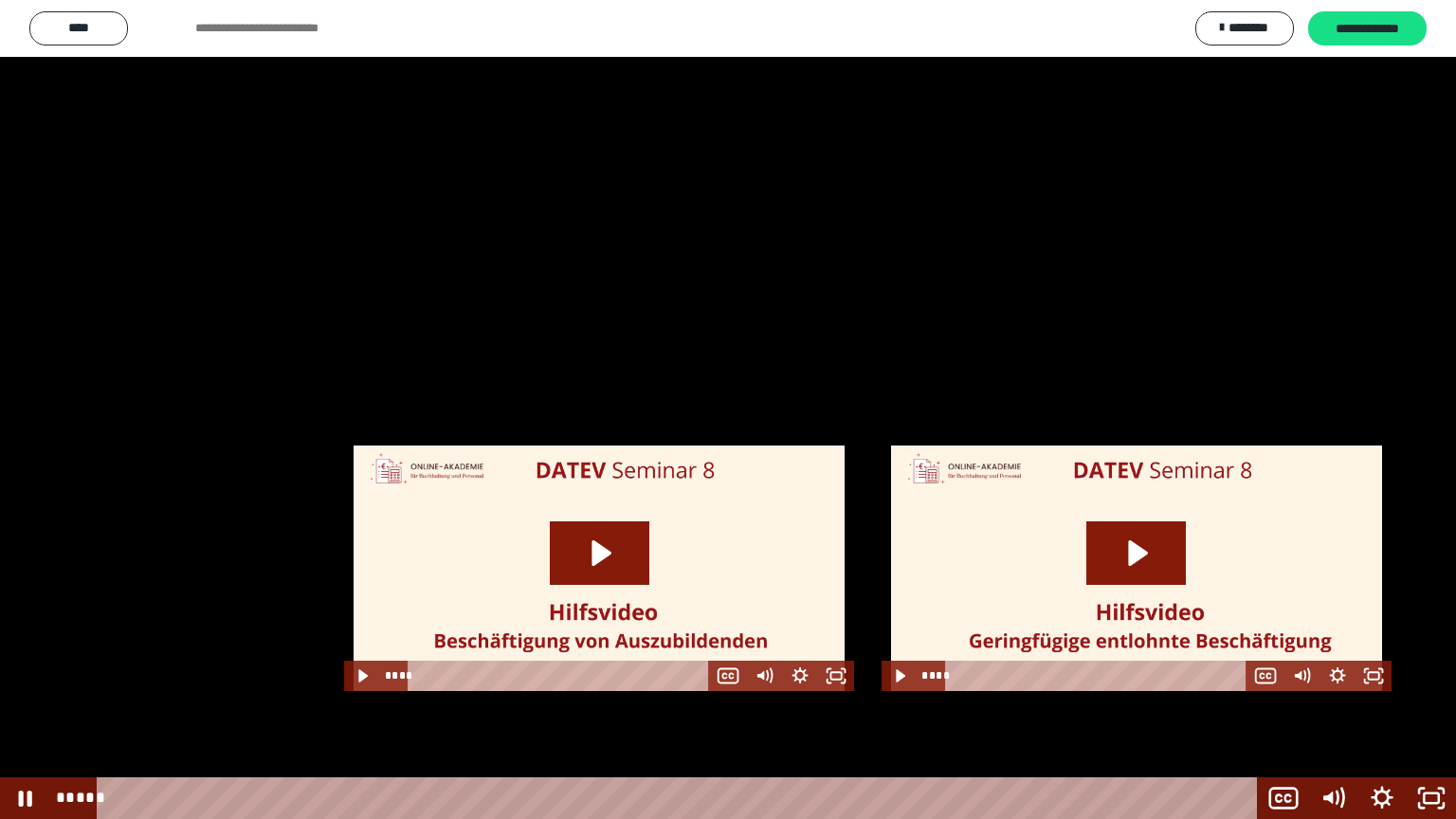 click at bounding box center (728, 410) 